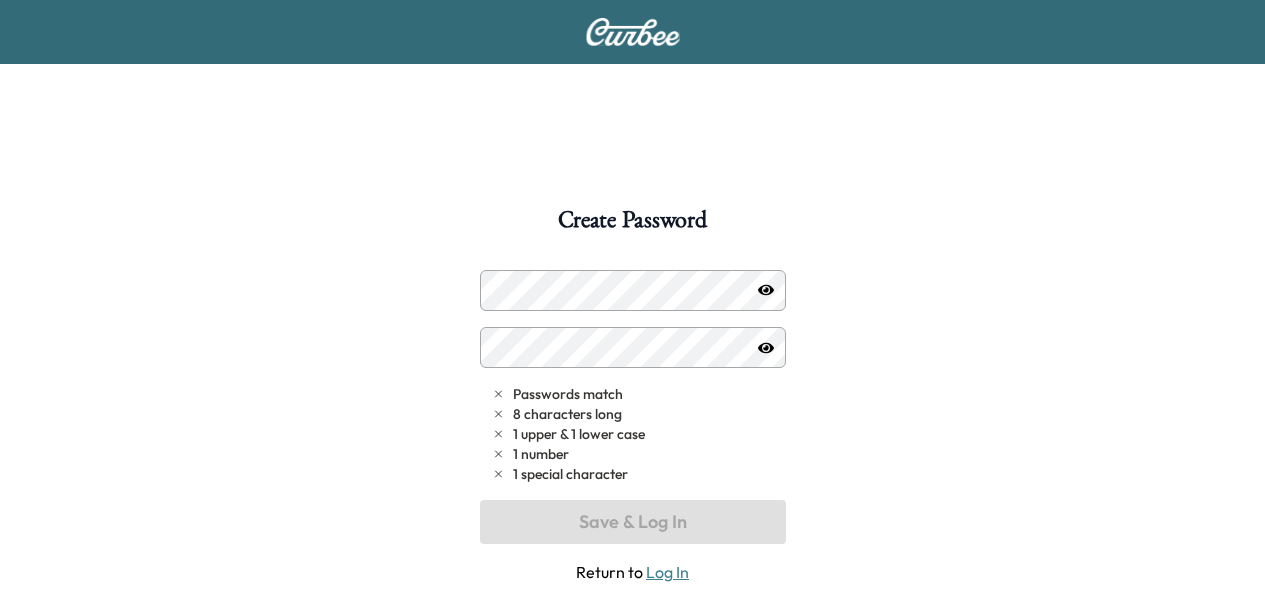 scroll, scrollTop: 0, scrollLeft: 0, axis: both 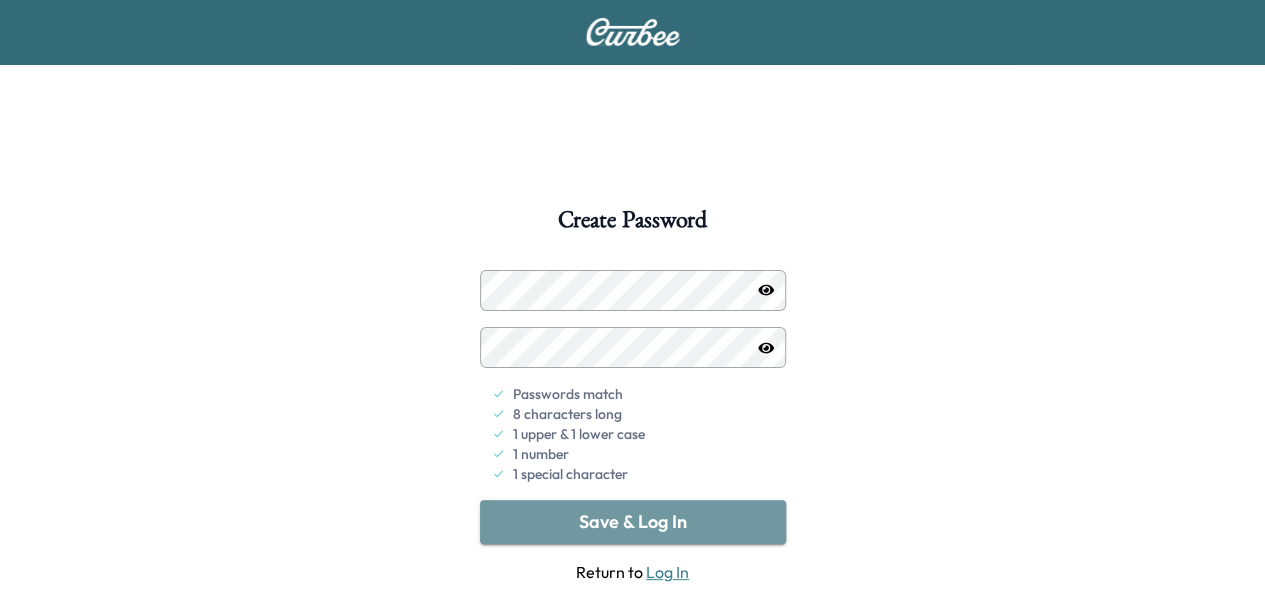 click on "Save & Log In" at bounding box center (633, 522) 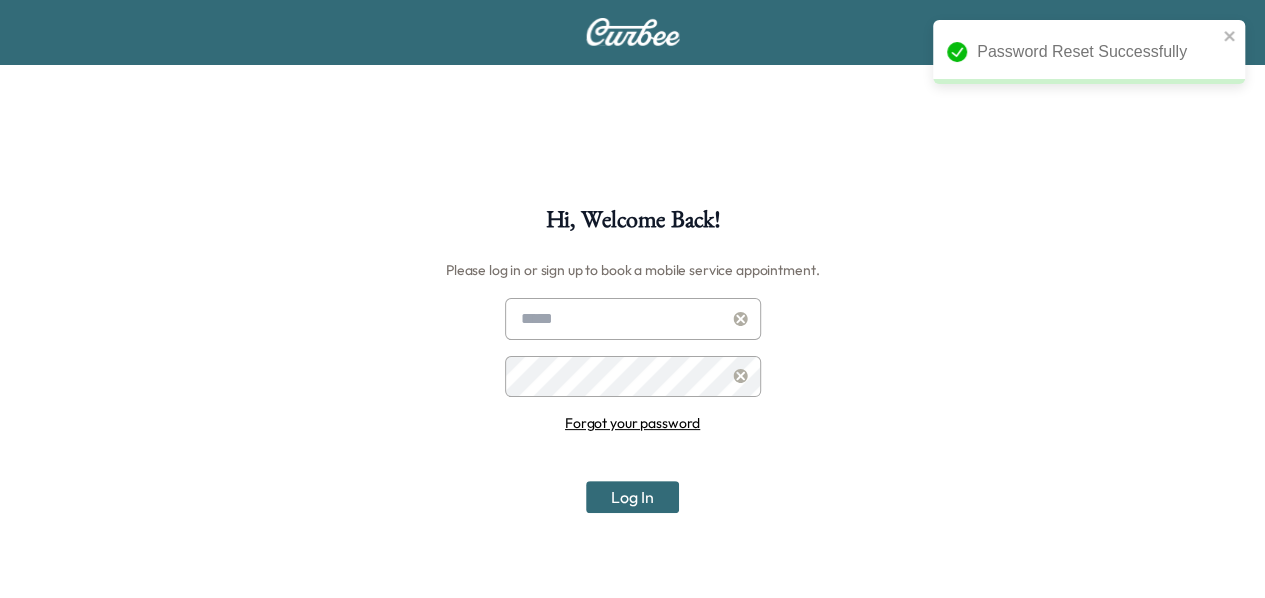 click at bounding box center [633, 319] 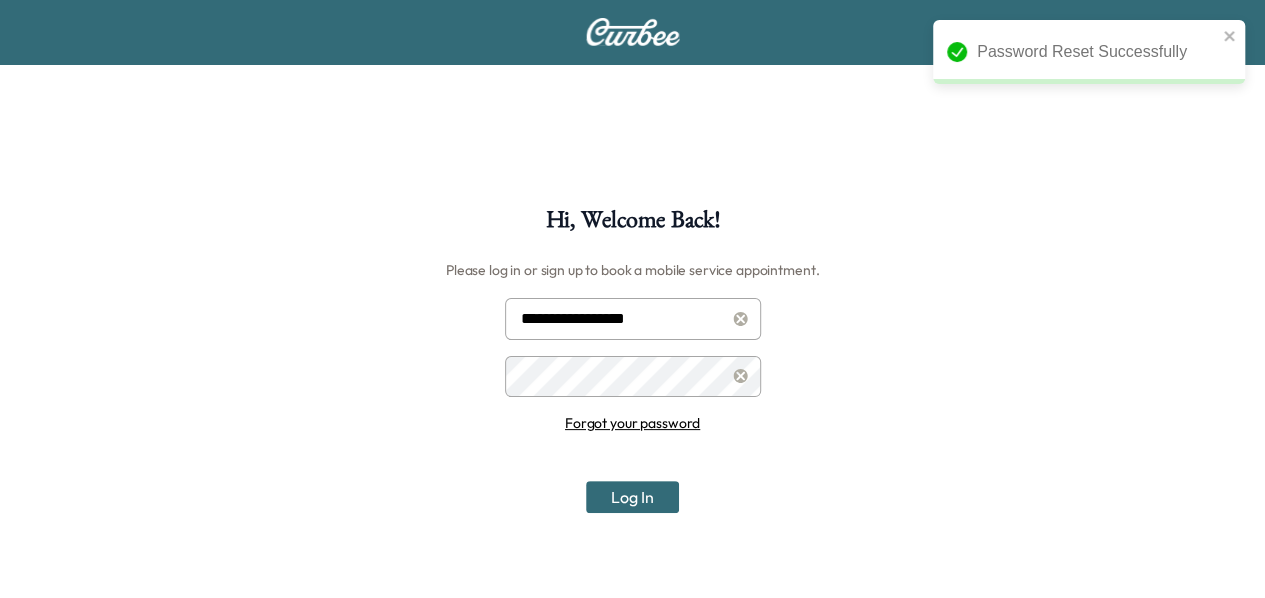 click on "Log In" at bounding box center (632, 497) 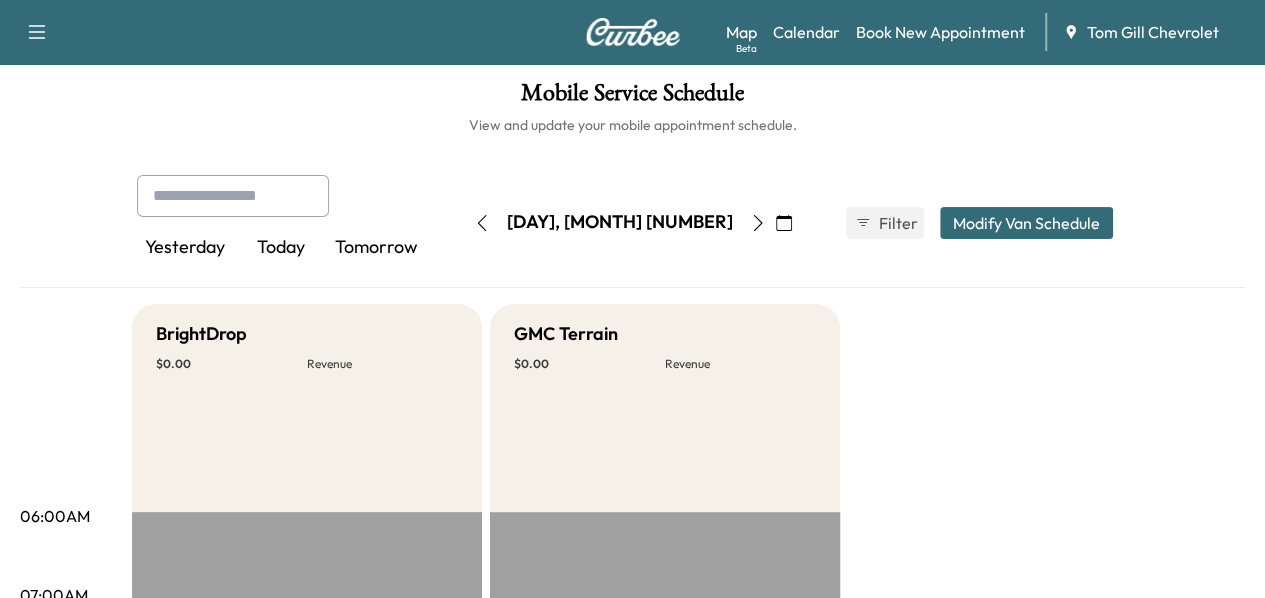 scroll, scrollTop: 0, scrollLeft: 0, axis: both 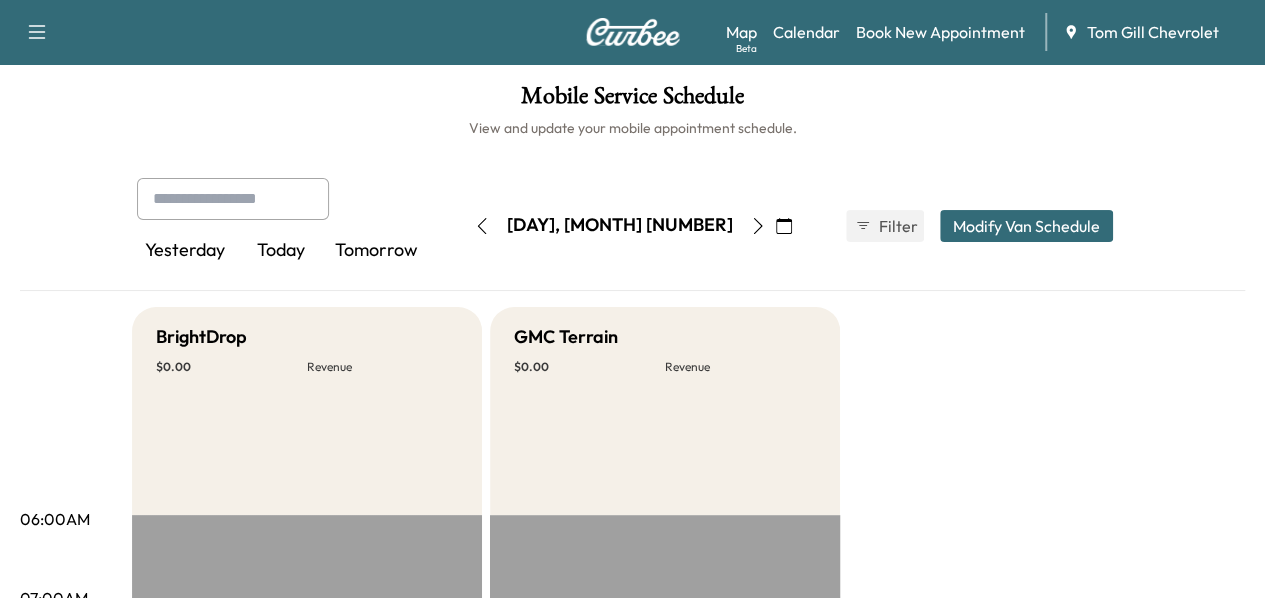 click on "Tomorrow" at bounding box center [377, 251] 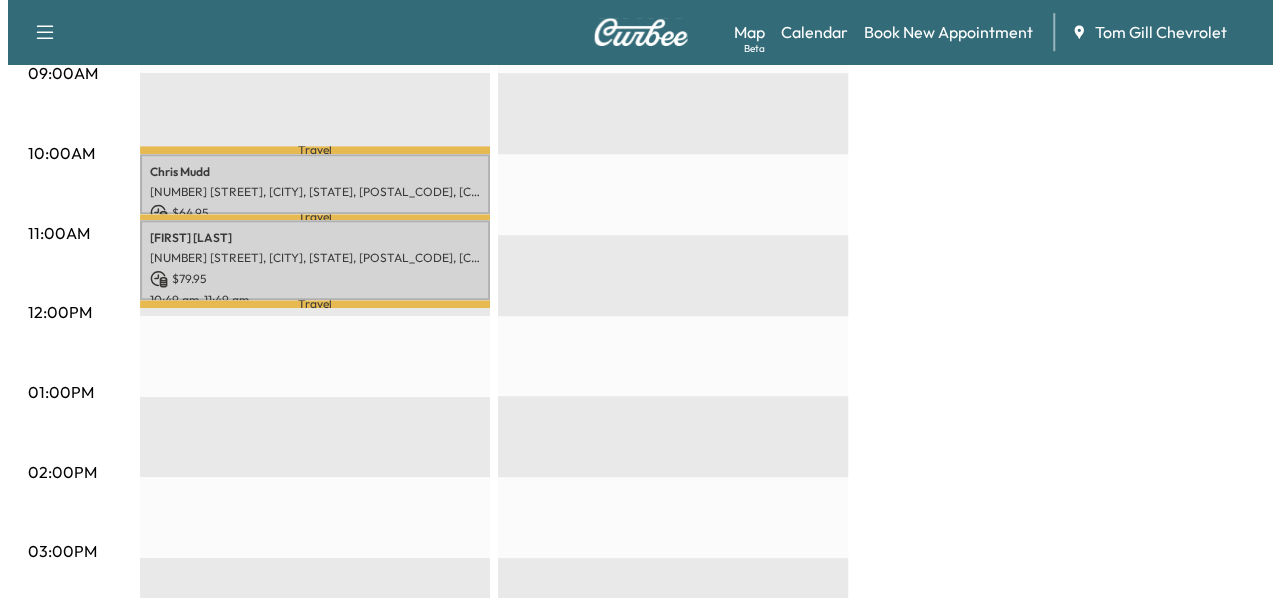 scroll, scrollTop: 686, scrollLeft: 0, axis: vertical 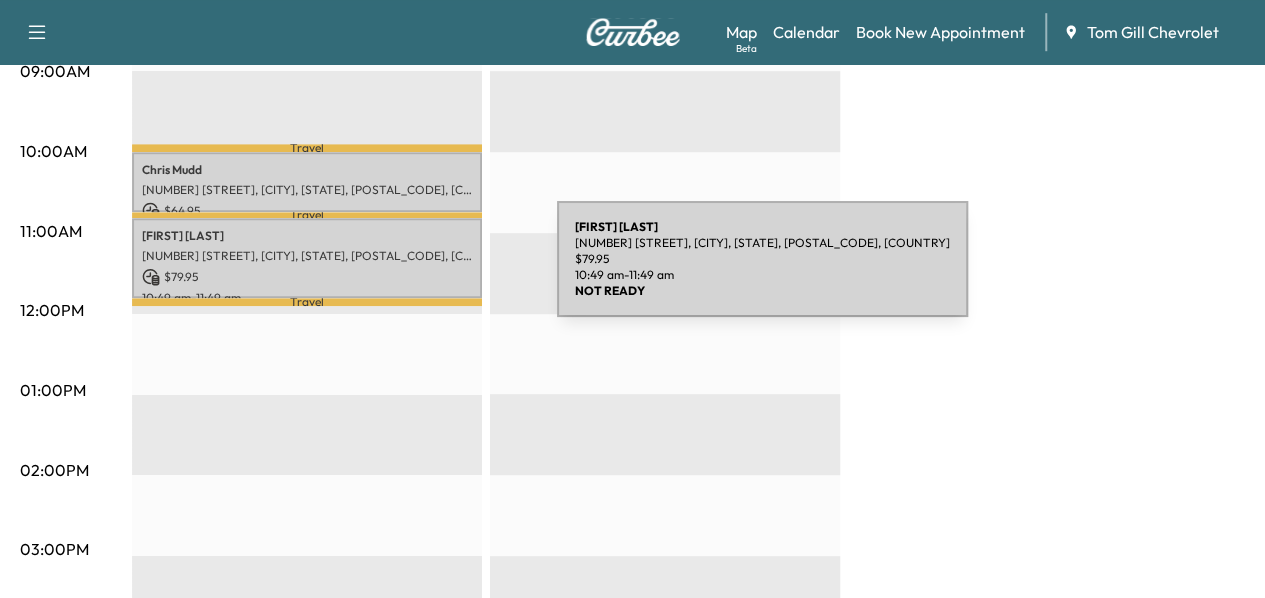 click on "$ 79.95" at bounding box center [307, 277] 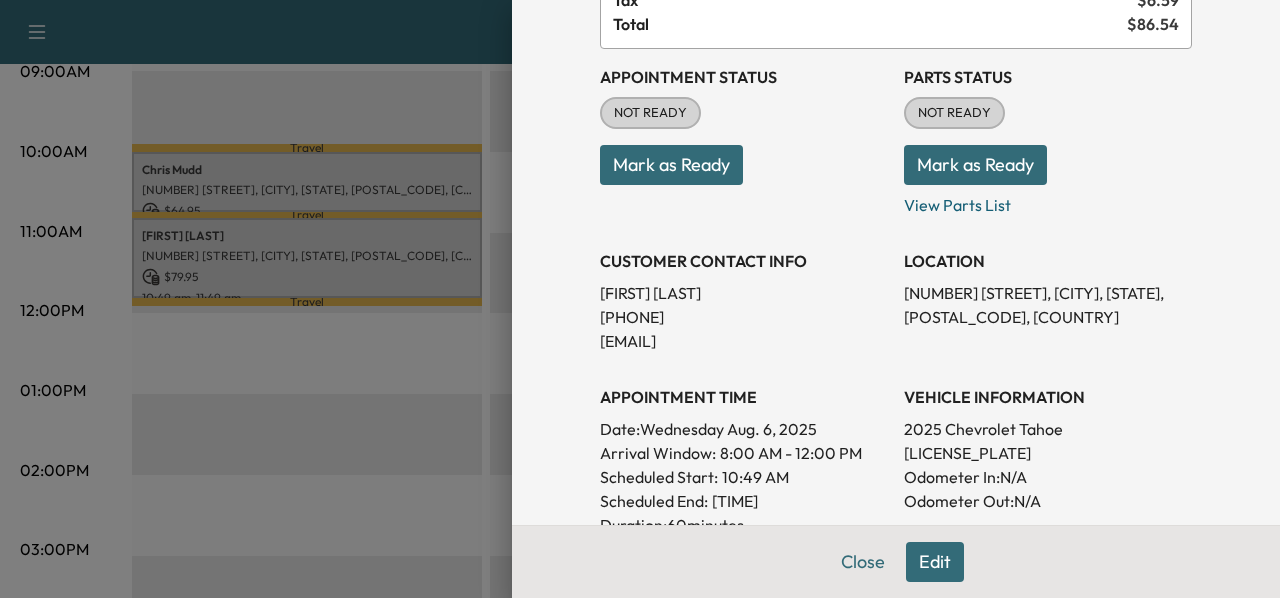 scroll, scrollTop: 188, scrollLeft: 0, axis: vertical 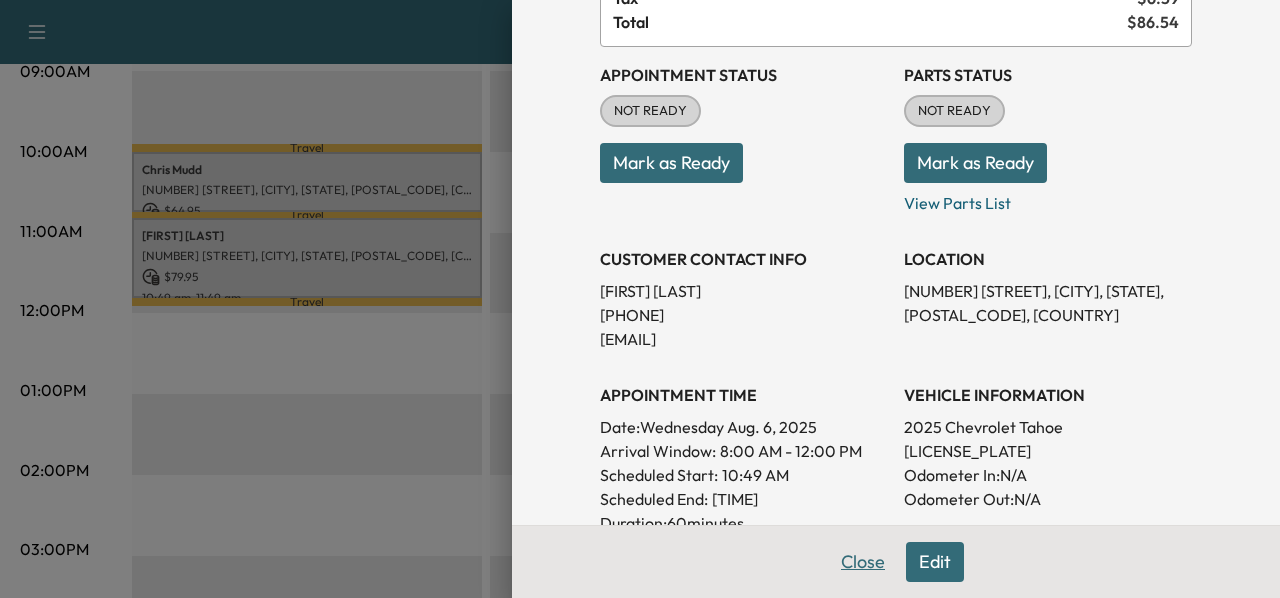 click on "Close" at bounding box center [863, 562] 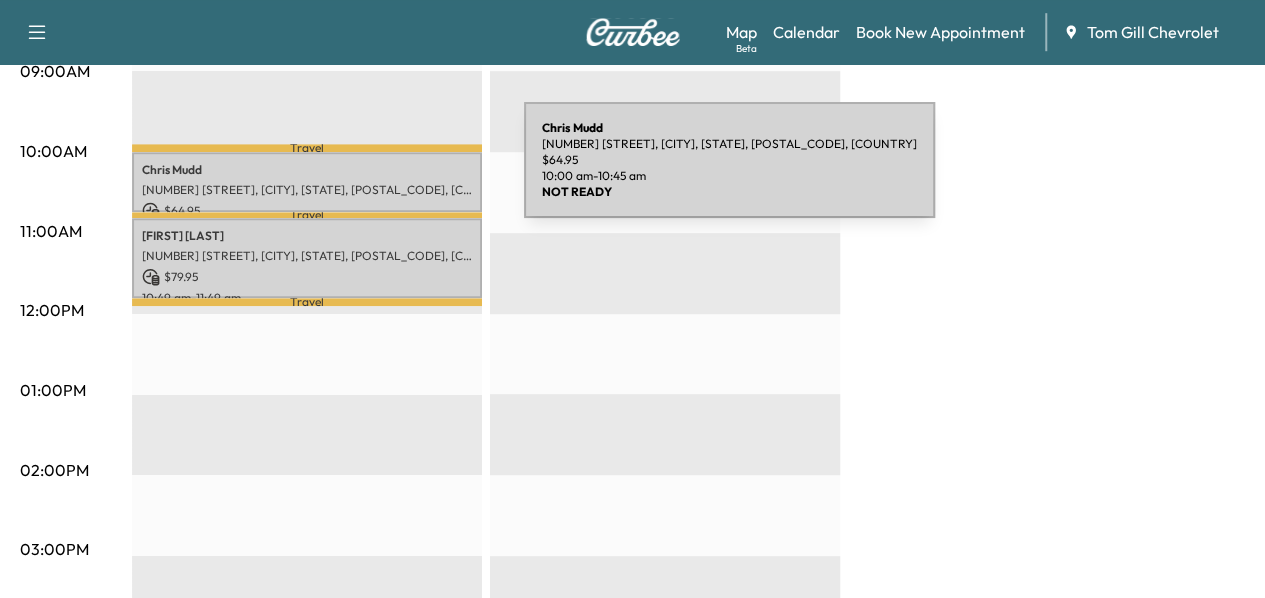 click on "[FIRST] [LAST]" at bounding box center [307, 170] 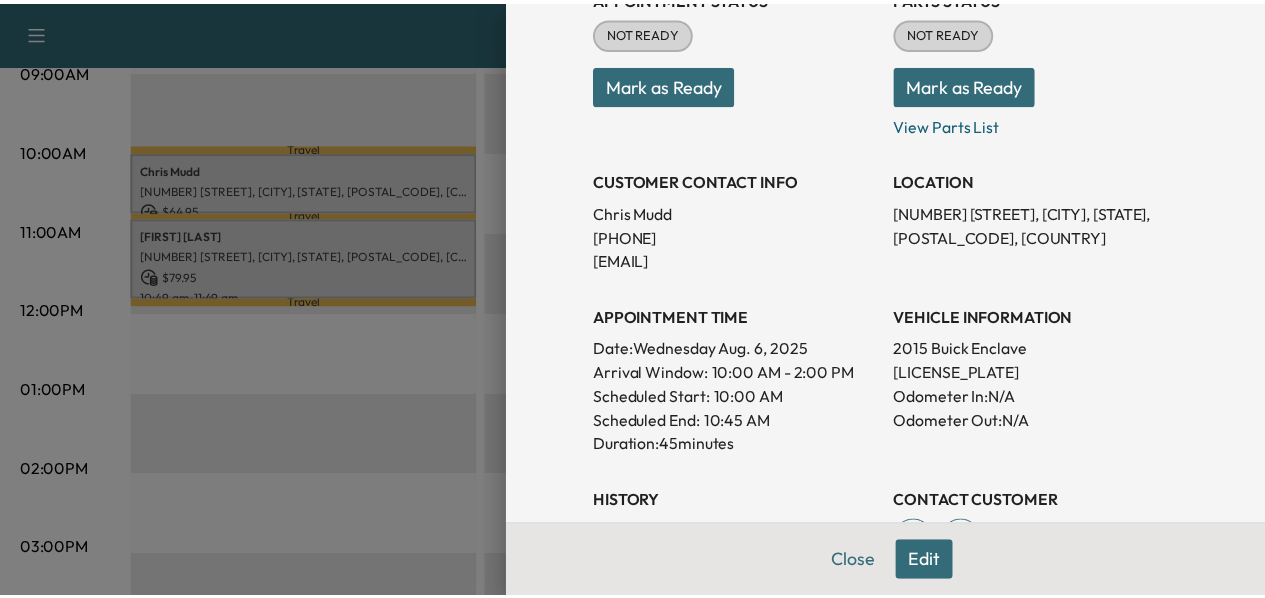 scroll, scrollTop: 348, scrollLeft: 0, axis: vertical 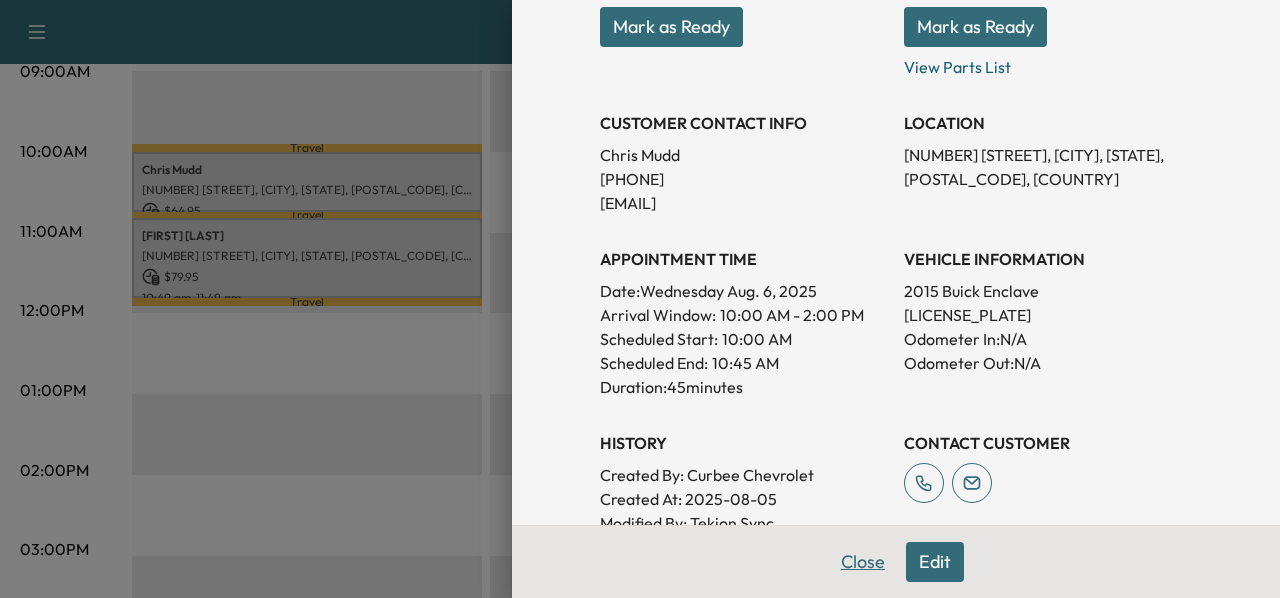 click on "Close" at bounding box center [863, 562] 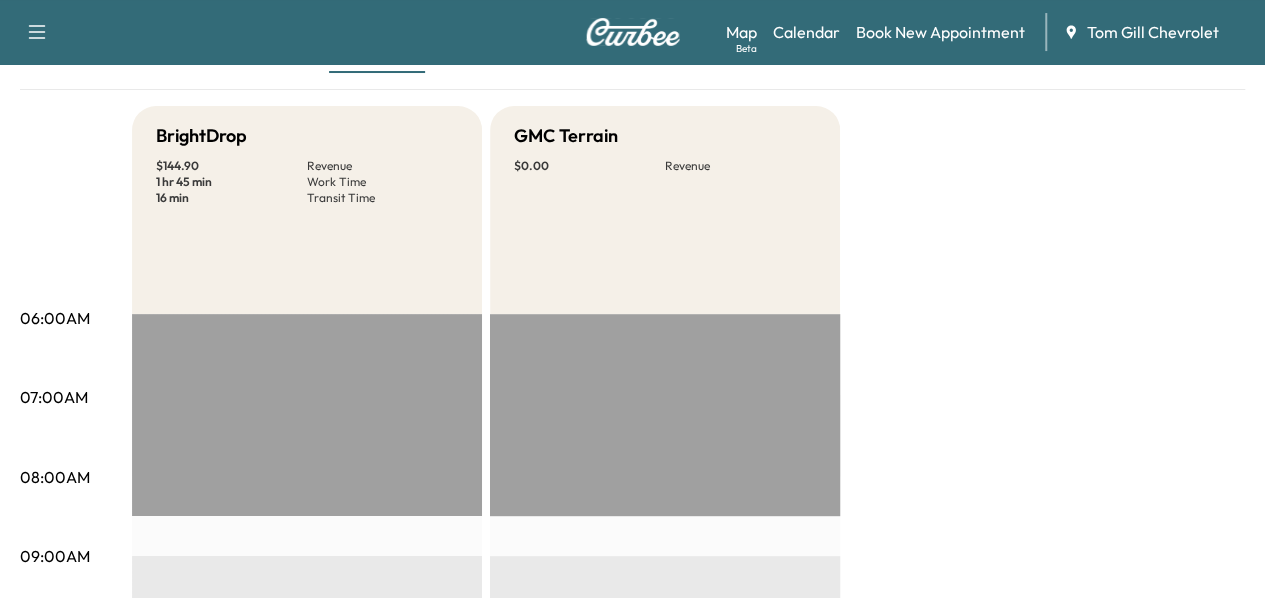 scroll, scrollTop: 0, scrollLeft: 0, axis: both 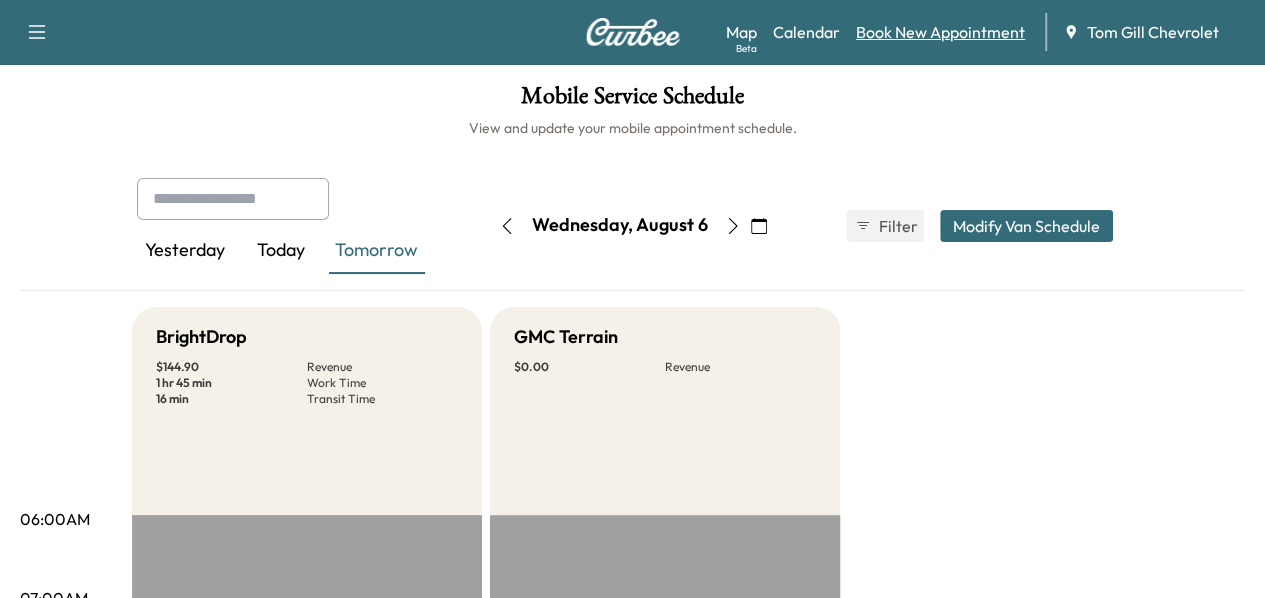 click on "Book New Appointment" at bounding box center (940, 32) 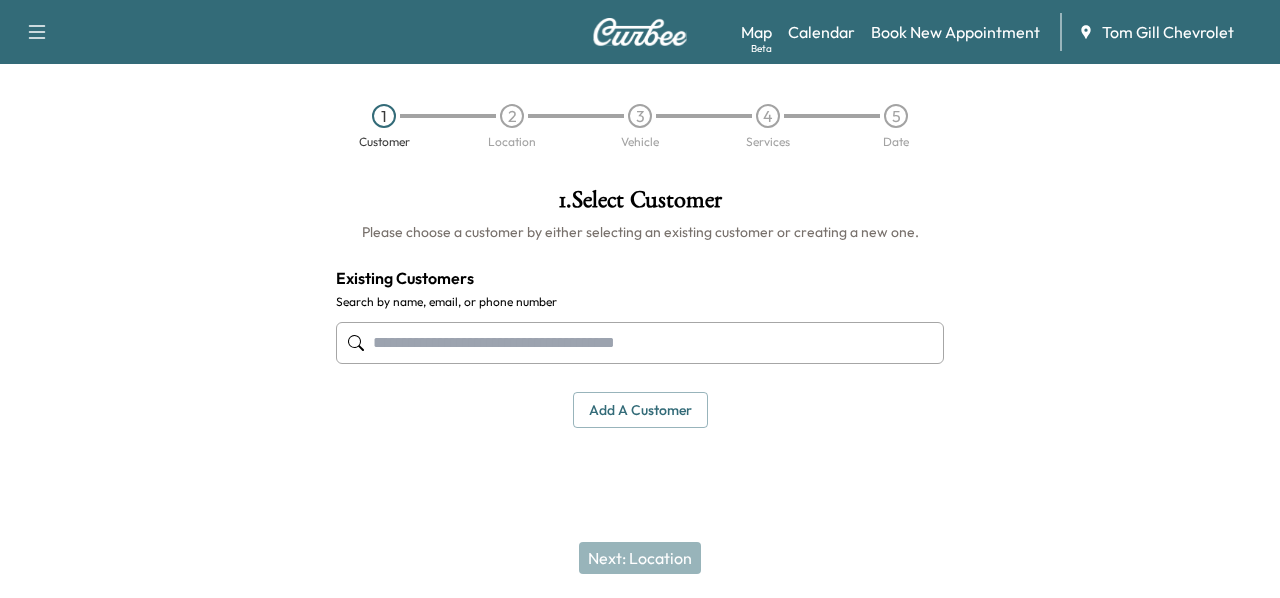 click at bounding box center (640, 343) 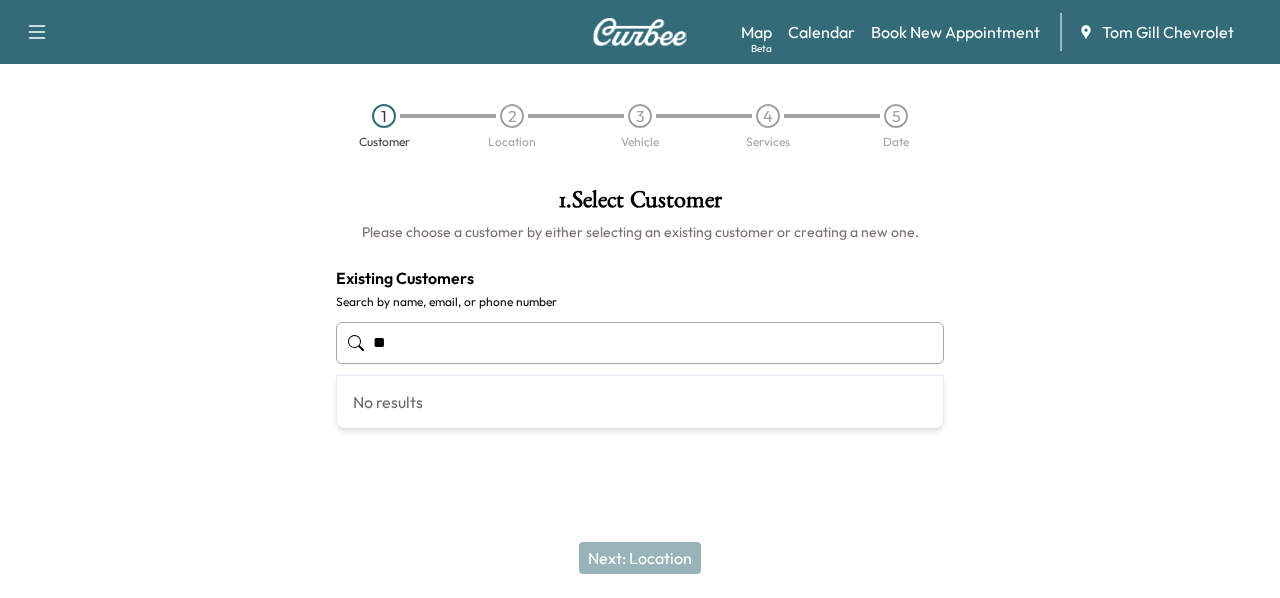 type on "*" 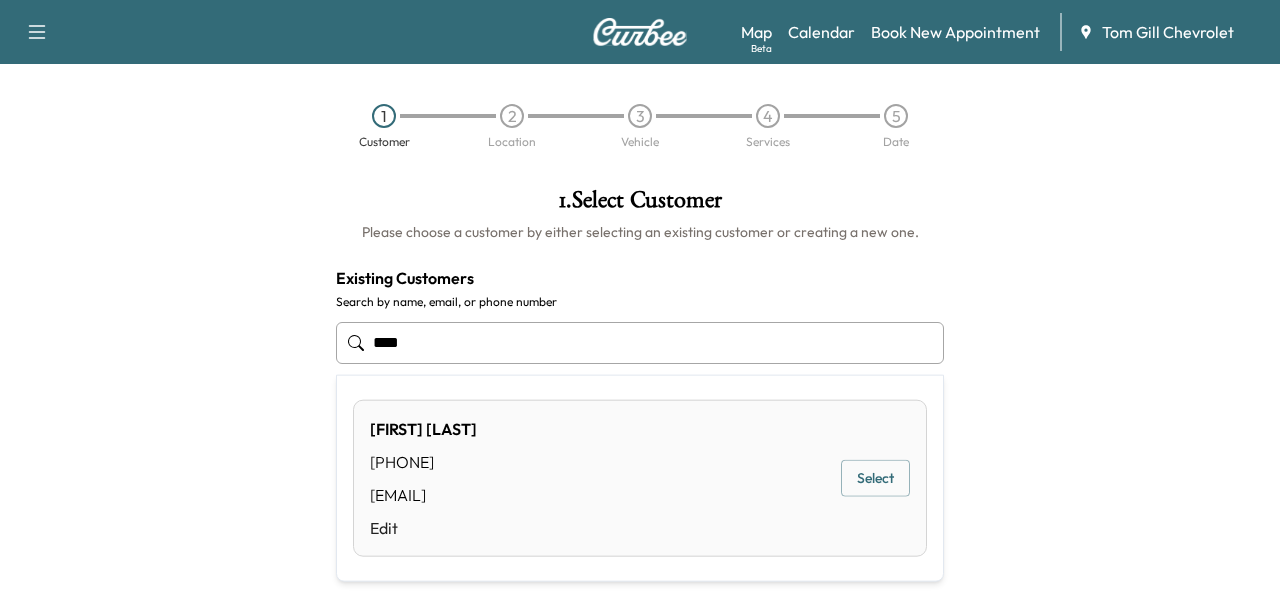click on "Select" at bounding box center [875, 478] 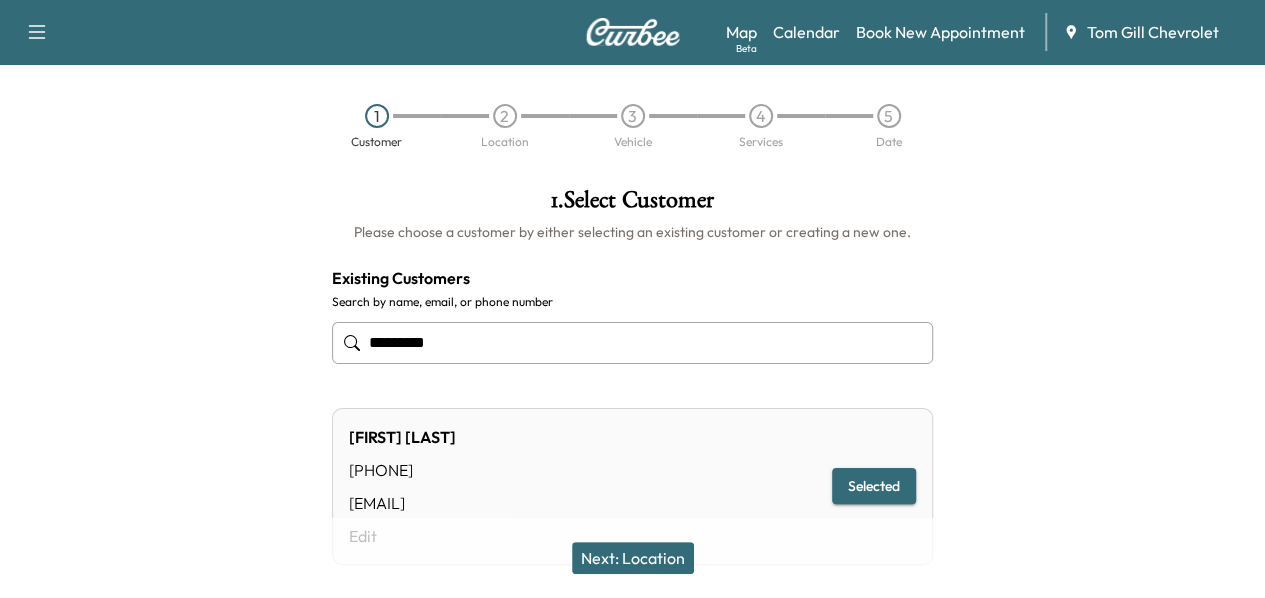 type on "*********" 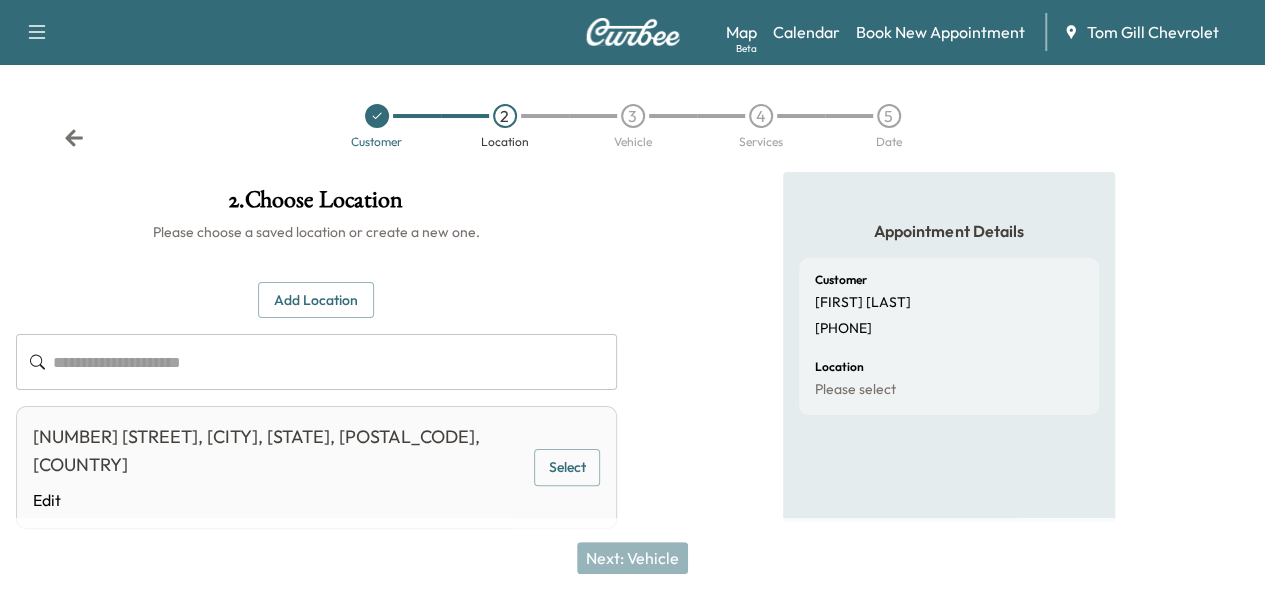 scroll, scrollTop: 50, scrollLeft: 0, axis: vertical 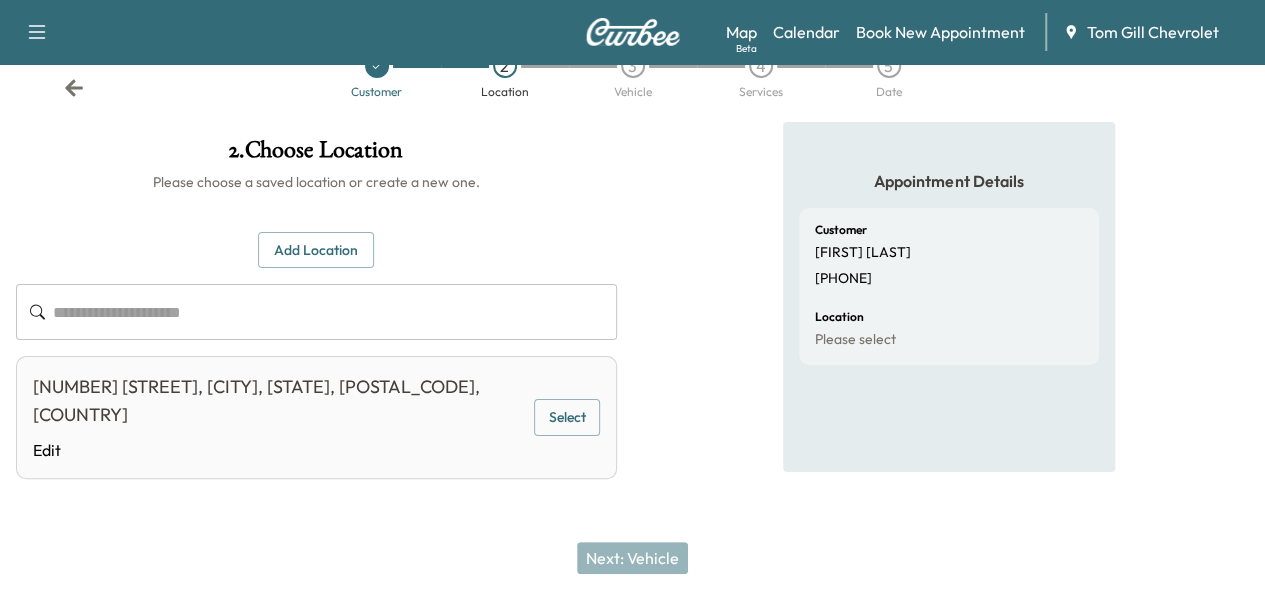 click on "Select" at bounding box center [566, 417] 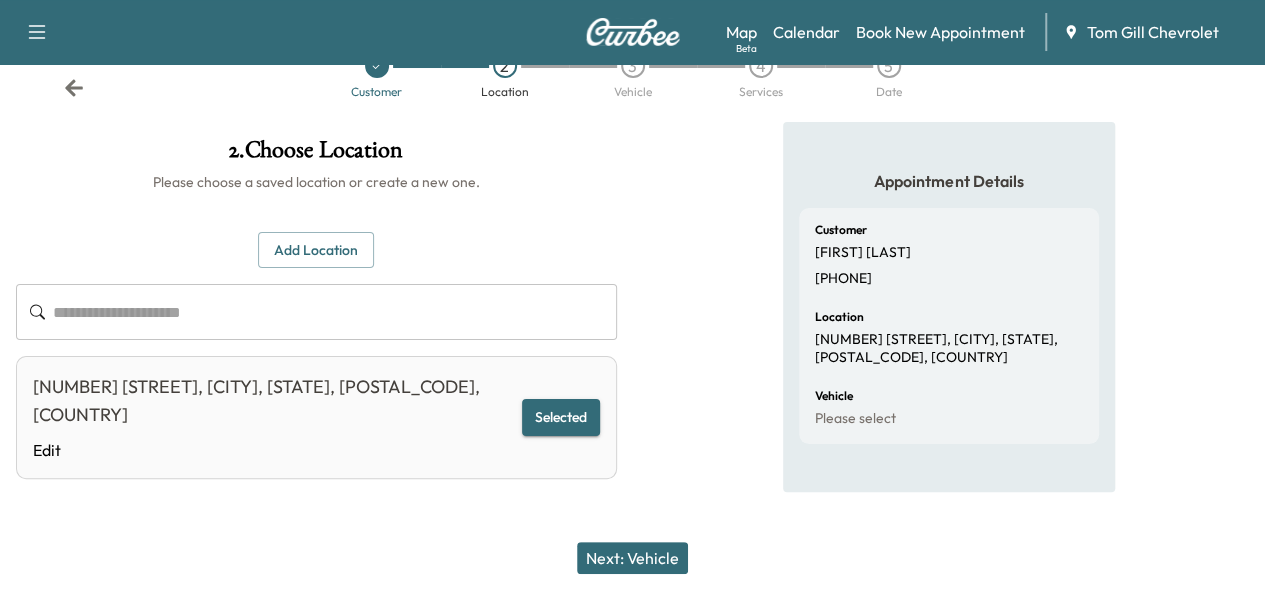 click on "Next: Vehicle" at bounding box center (632, 558) 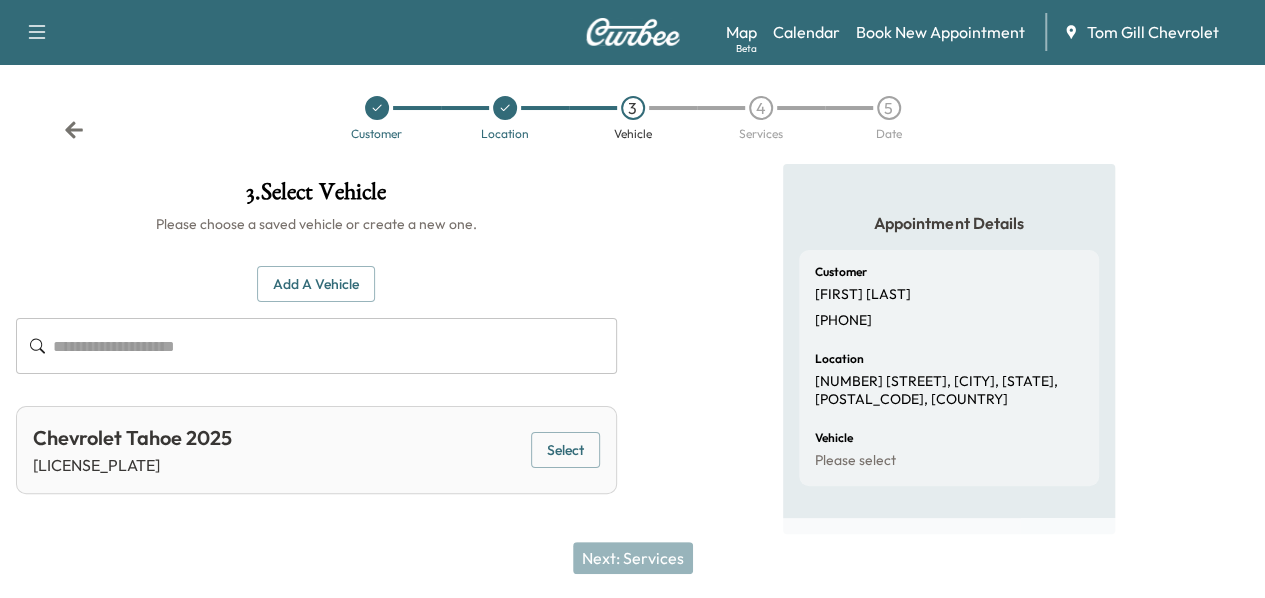 scroll, scrollTop: 0, scrollLeft: 0, axis: both 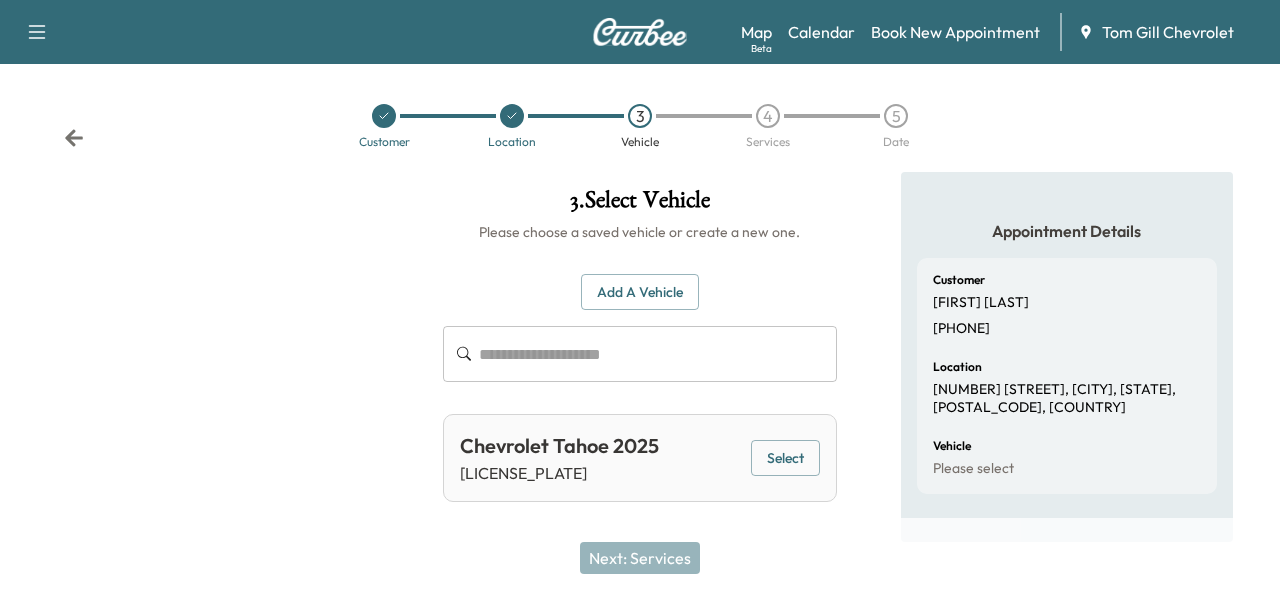 click on "Select" at bounding box center [785, 458] 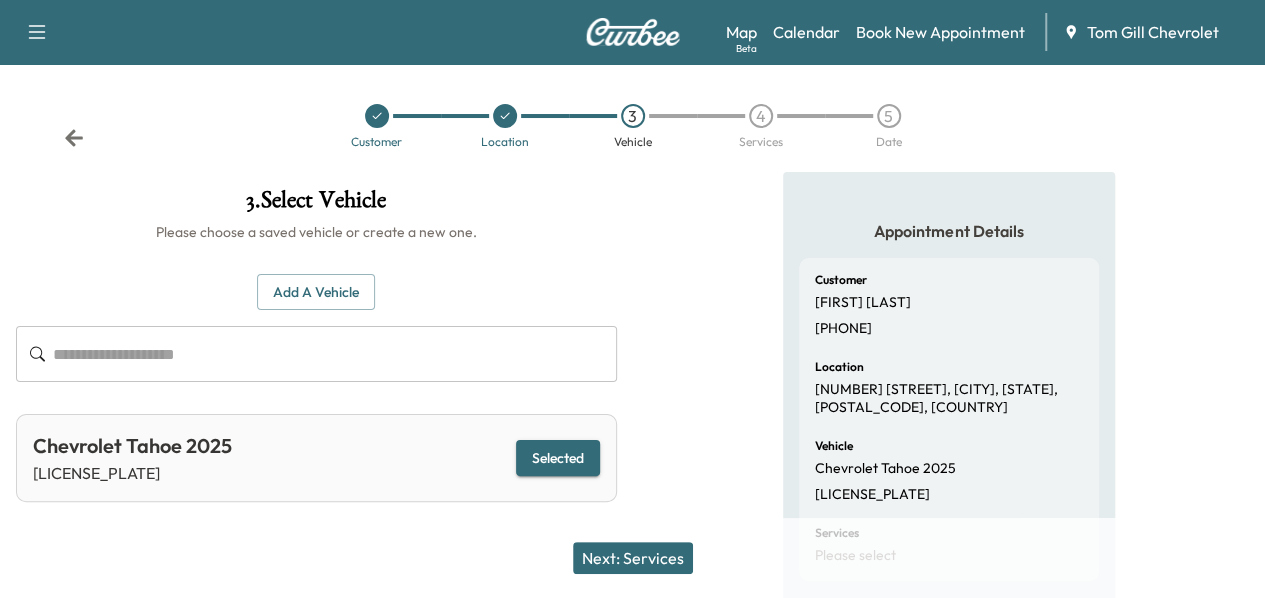 click on "Next: Services" at bounding box center [633, 558] 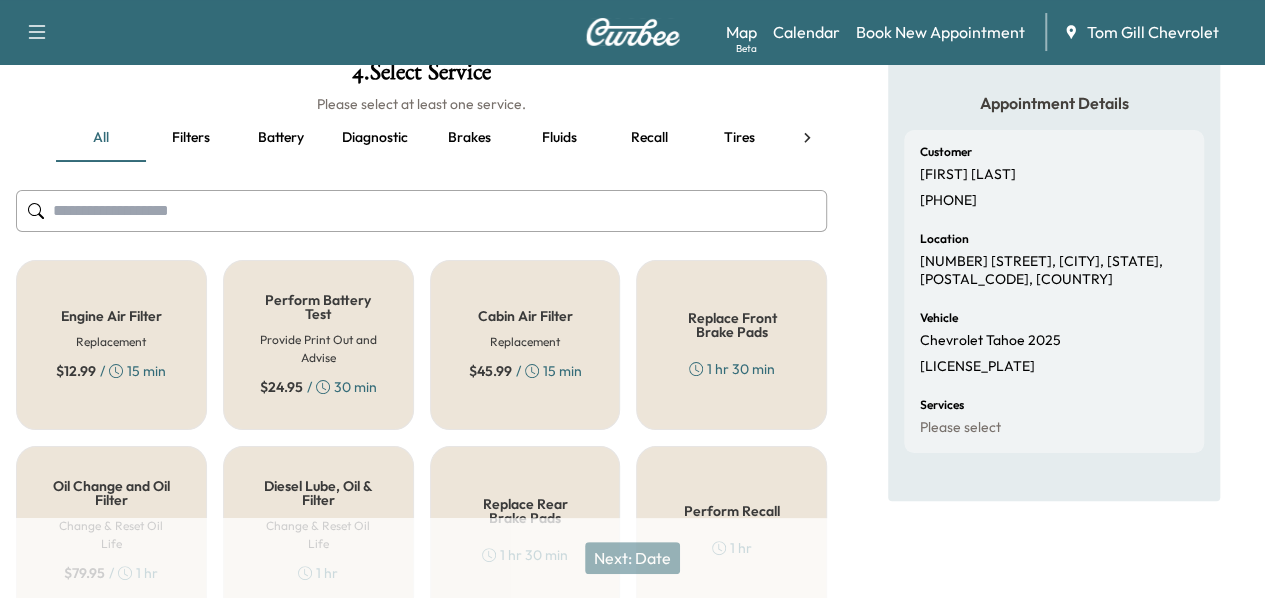 scroll, scrollTop: 129, scrollLeft: 0, axis: vertical 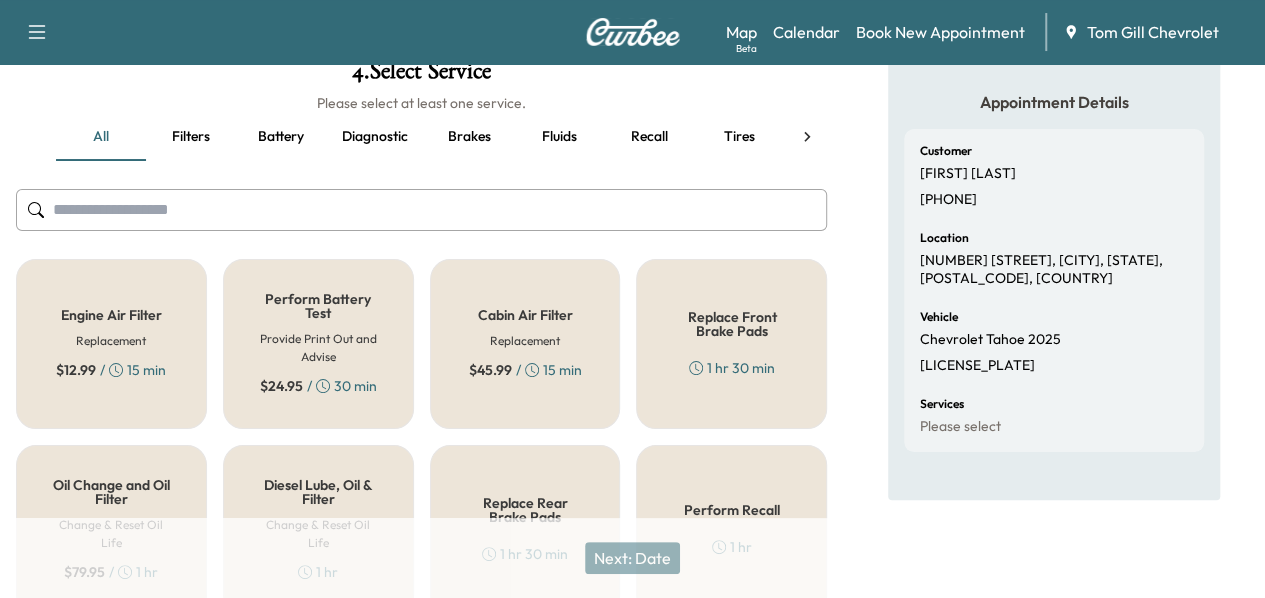 click on "Fluids" at bounding box center [559, 137] 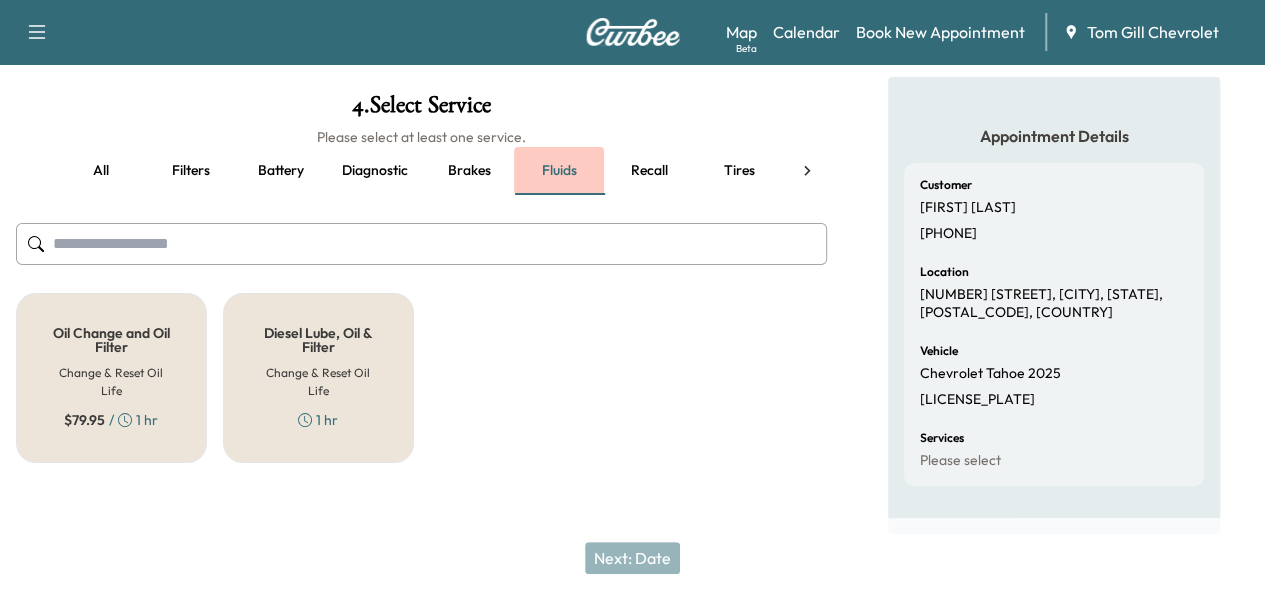 scroll, scrollTop: 77, scrollLeft: 0, axis: vertical 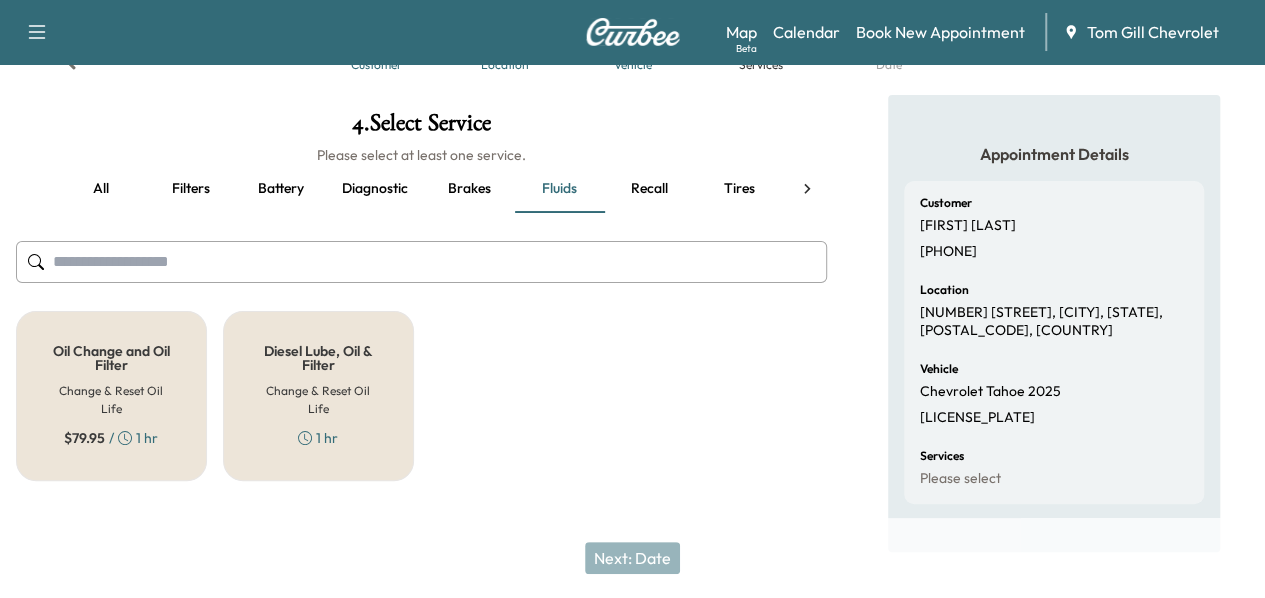 click on "Oil Change and Oil Filter  Change & Reset Oil Life $ 79.95 / 1 hr" at bounding box center [111, 396] 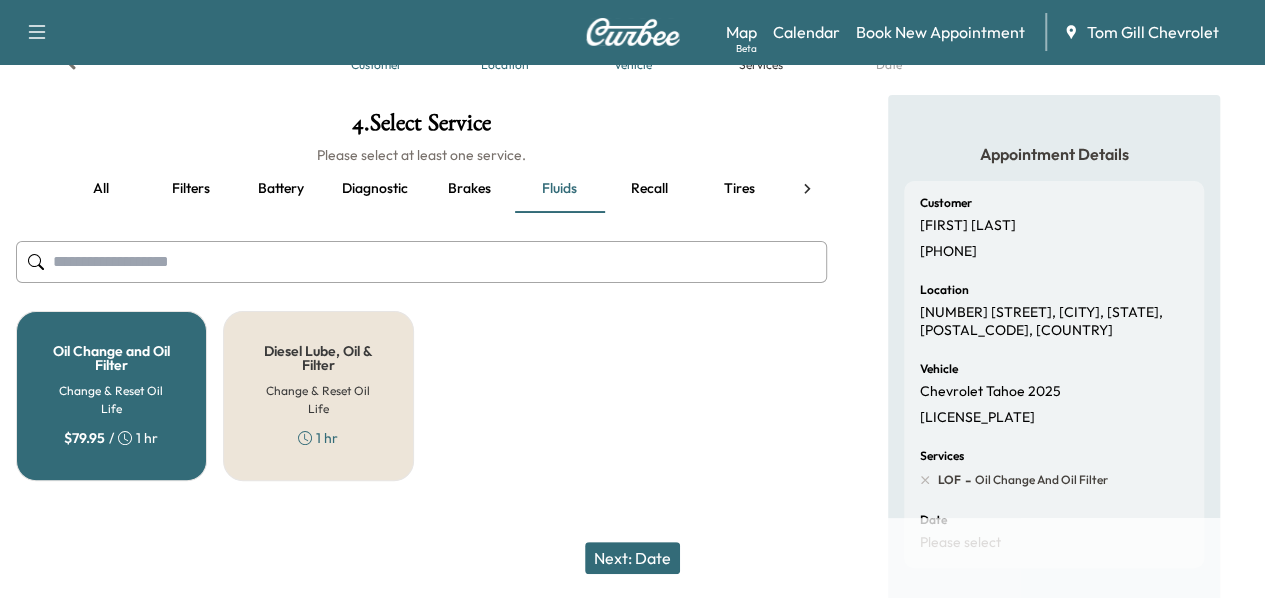 click on "Tires" at bounding box center (739, 189) 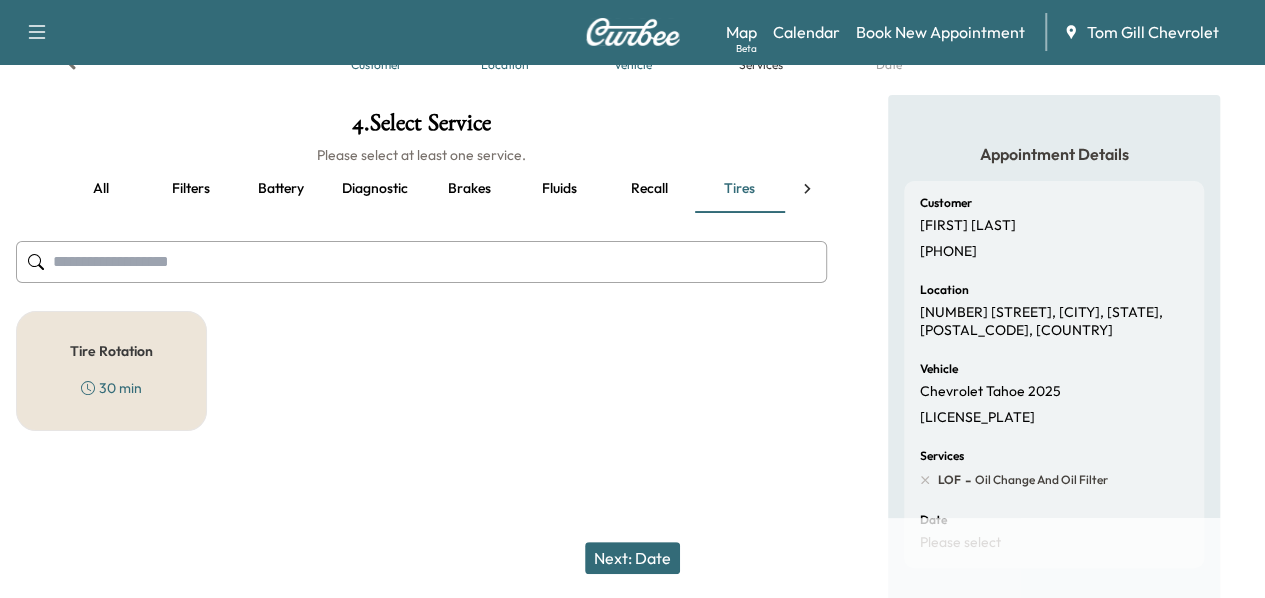click on "30 min" at bounding box center (111, 388) 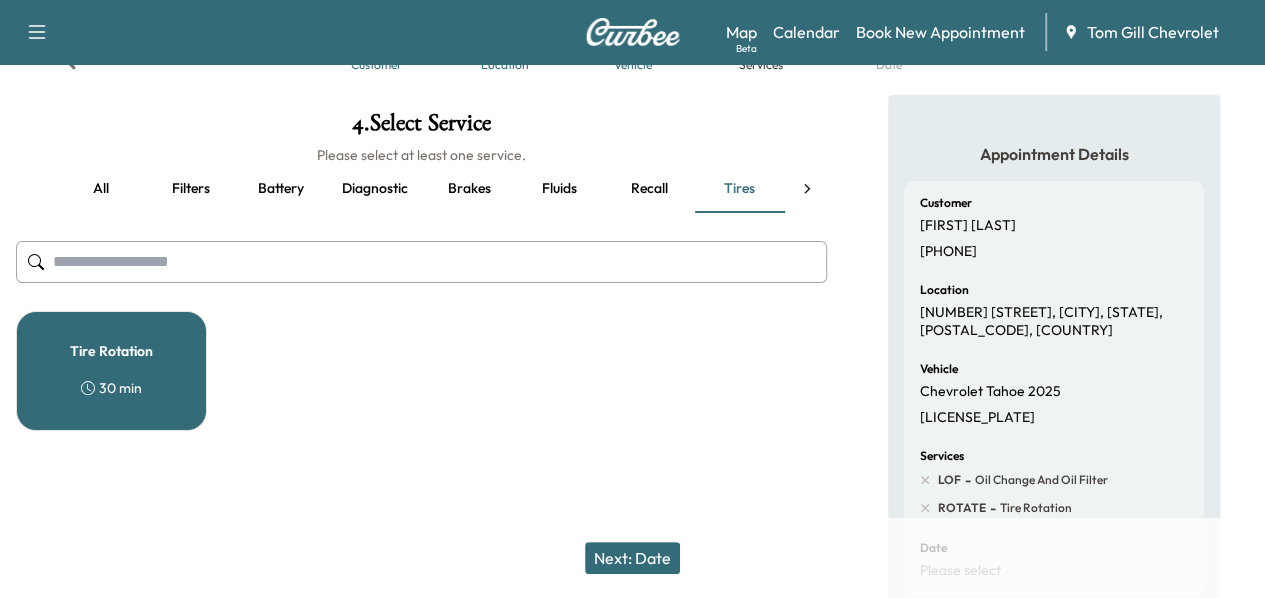 scroll, scrollTop: 169, scrollLeft: 0, axis: vertical 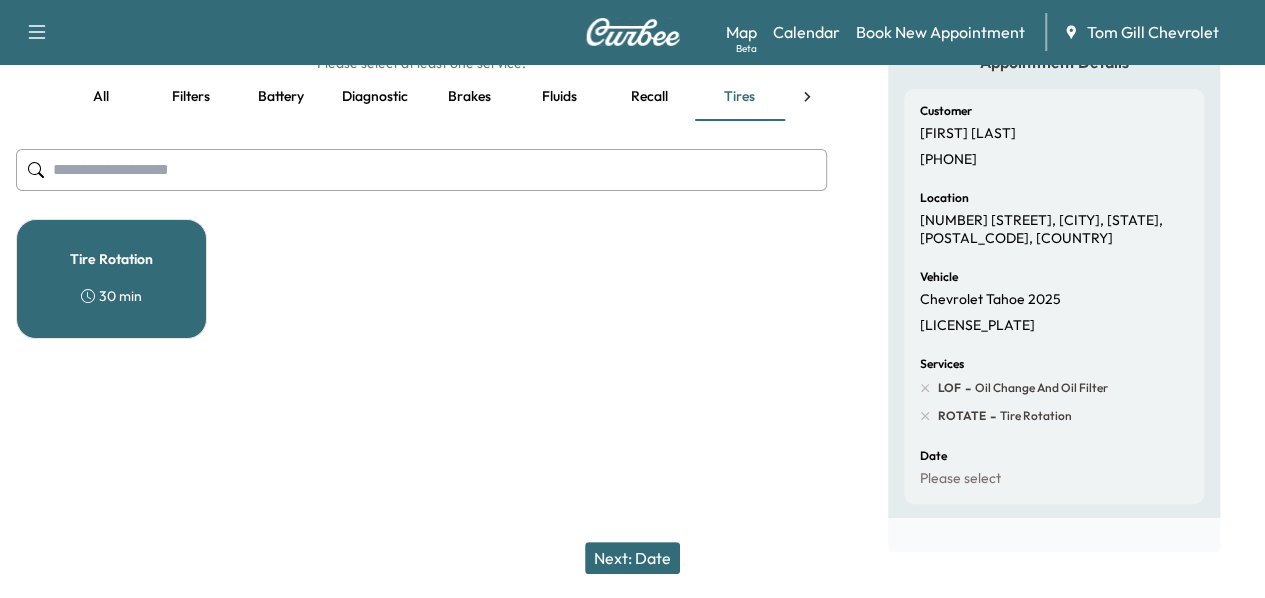 click on "Next: Date" at bounding box center [632, 558] 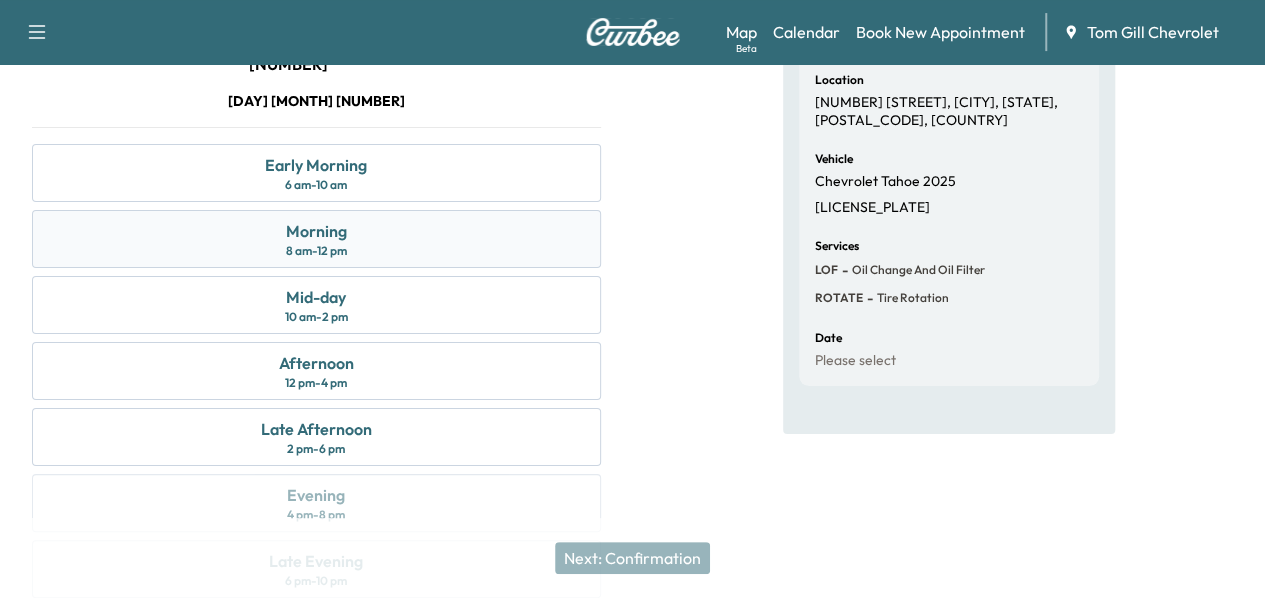 scroll, scrollTop: 274, scrollLeft: 0, axis: vertical 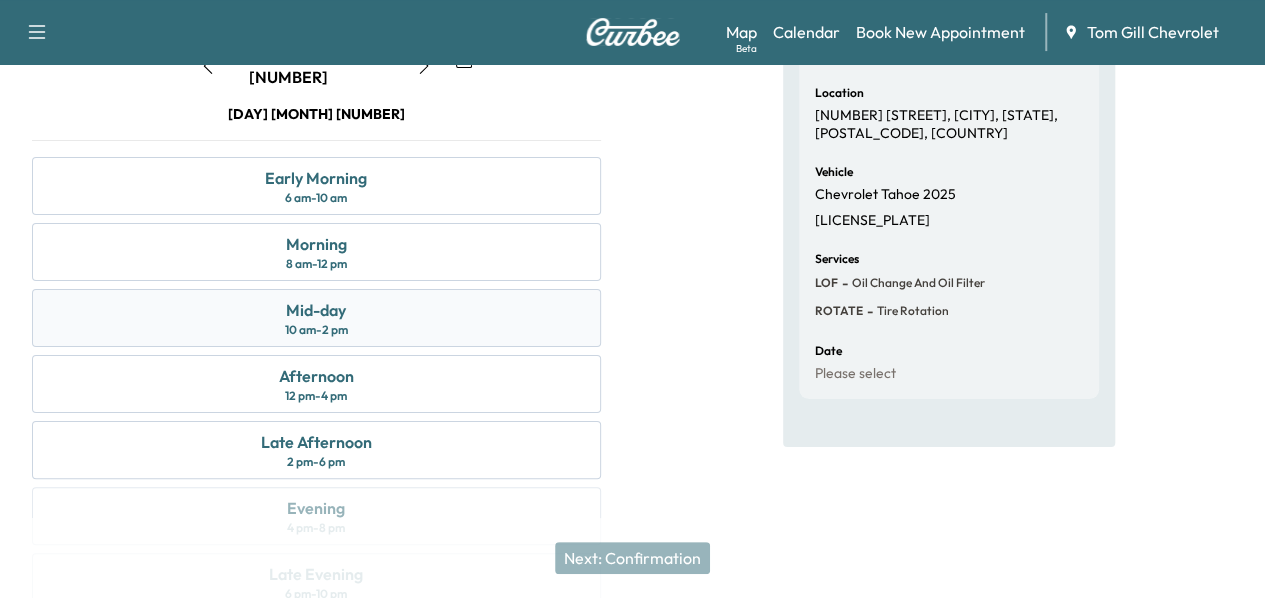 click on "Mid-day" at bounding box center [316, 310] 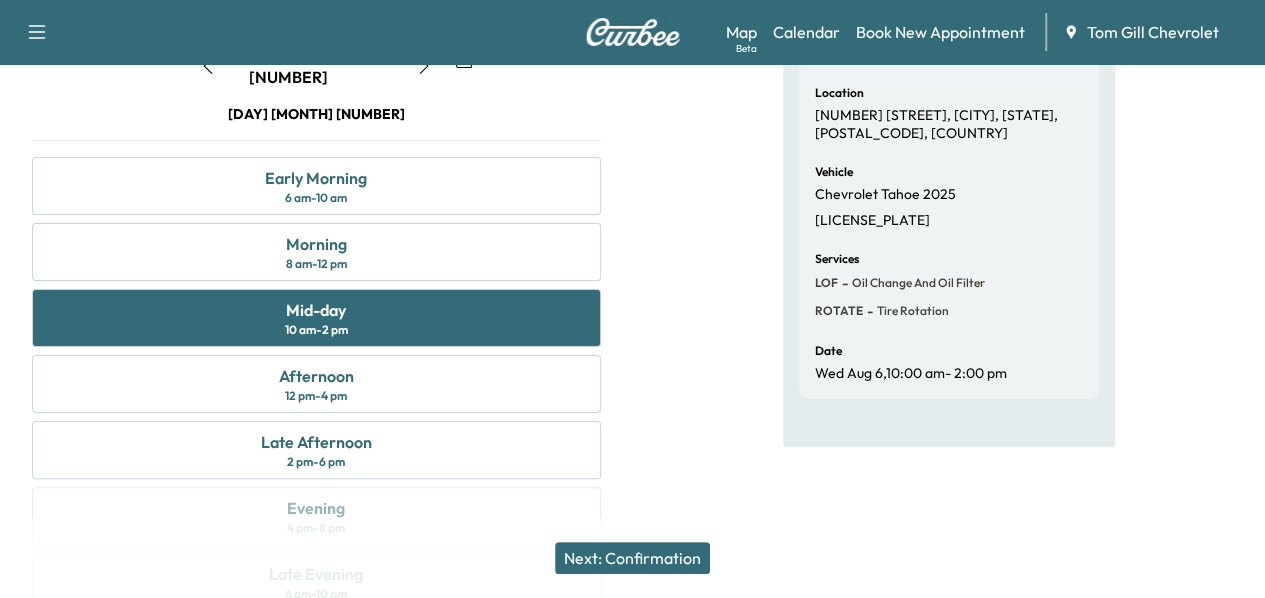 click on "Next: Confirmation" at bounding box center [632, 558] 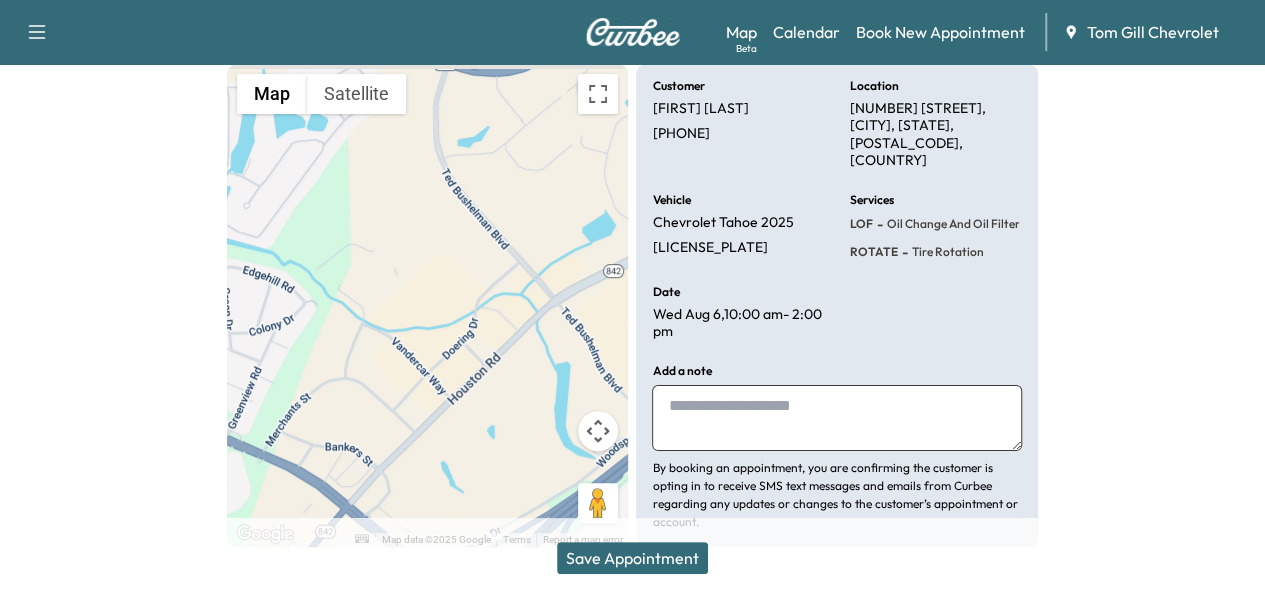 scroll, scrollTop: 0, scrollLeft: 0, axis: both 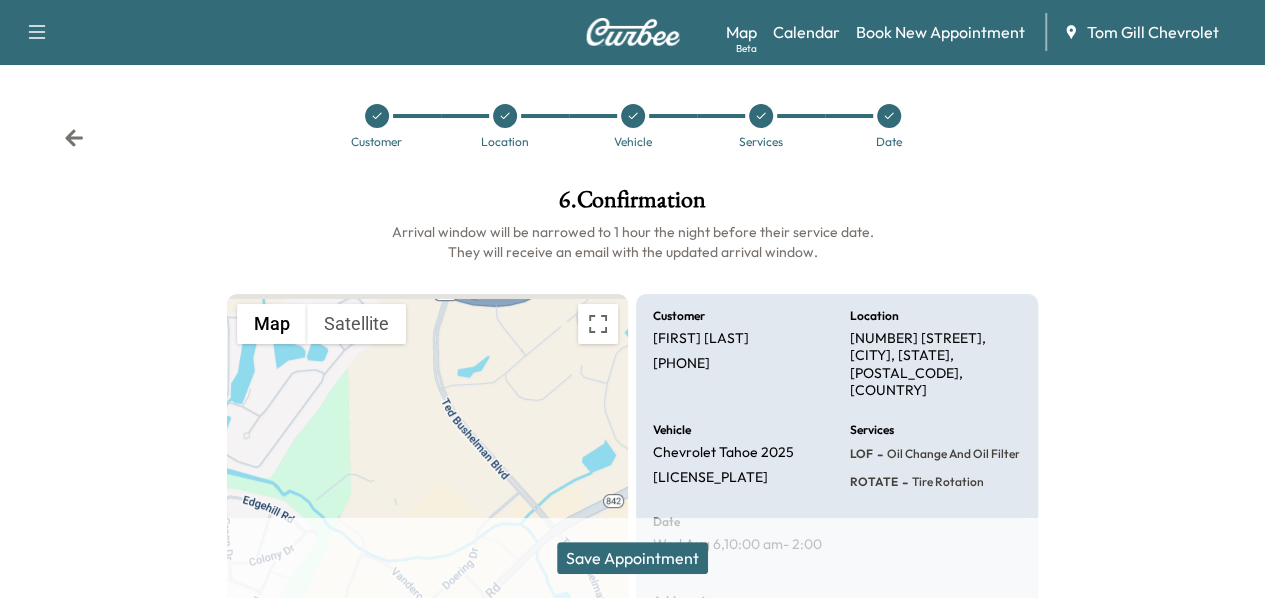 click 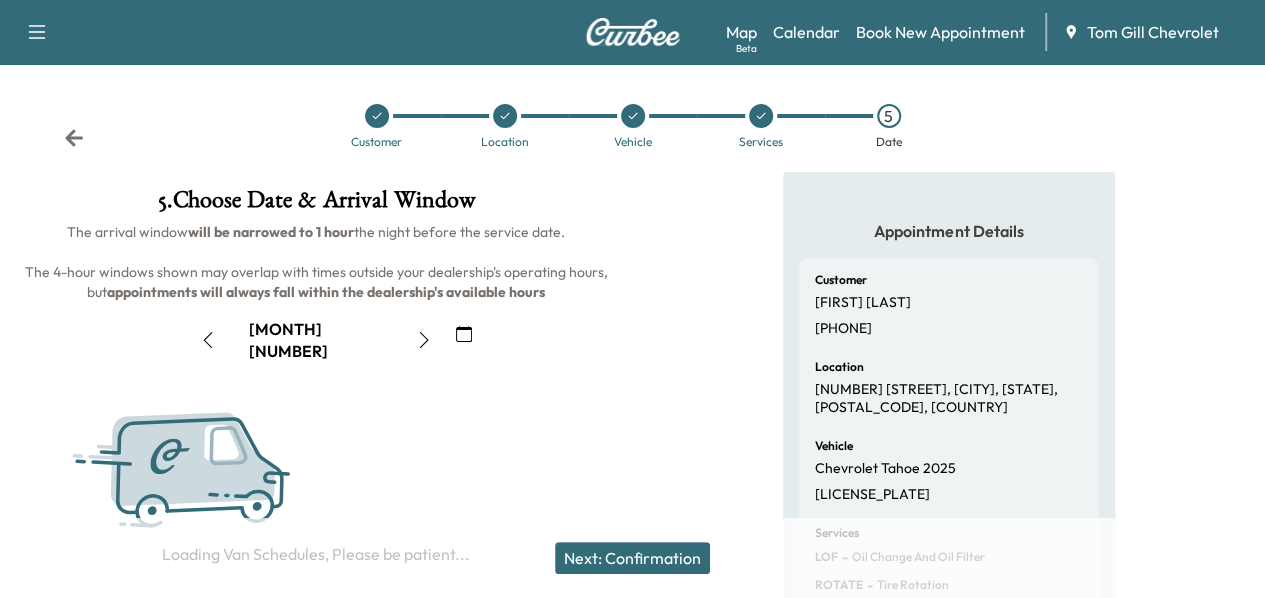 click 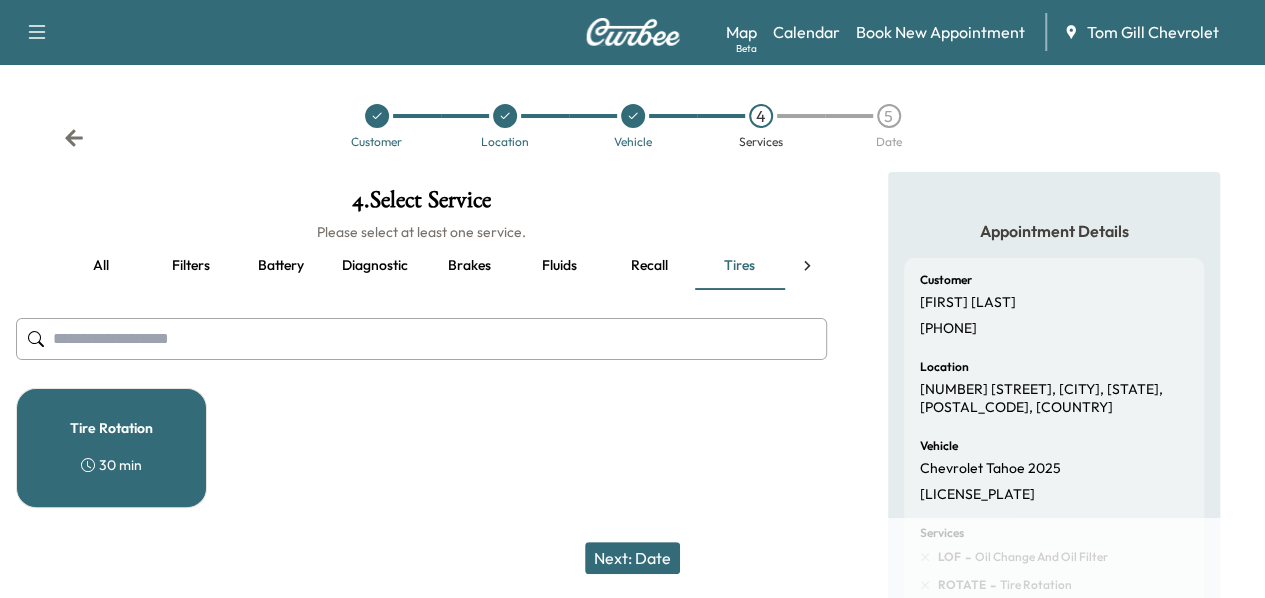 click 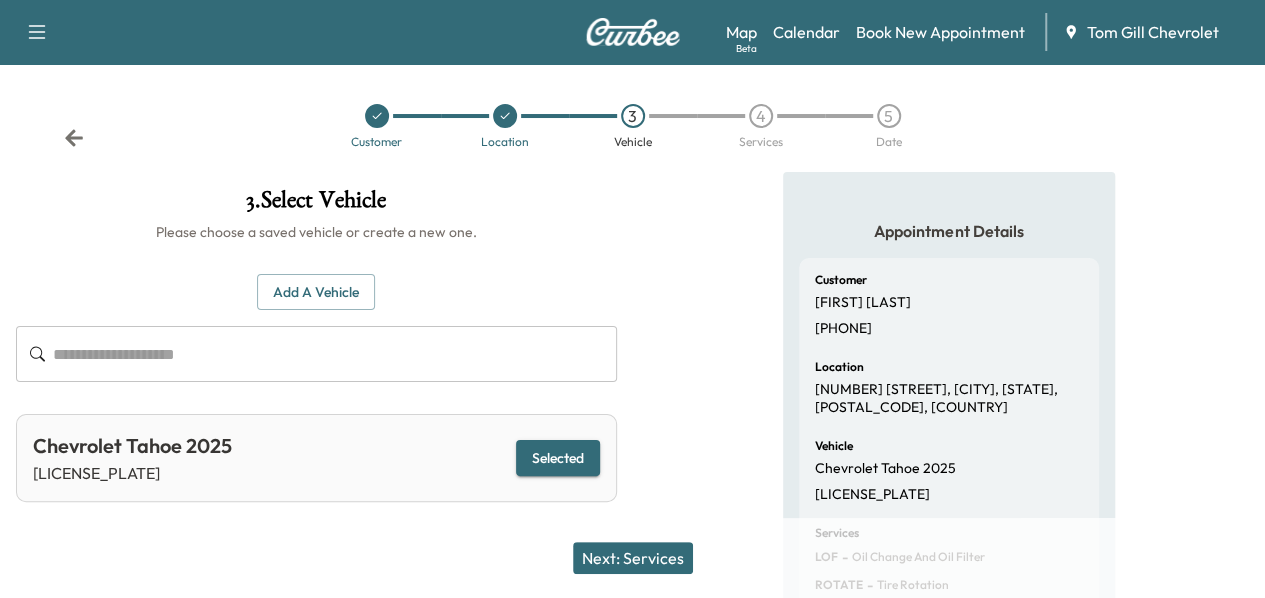 click 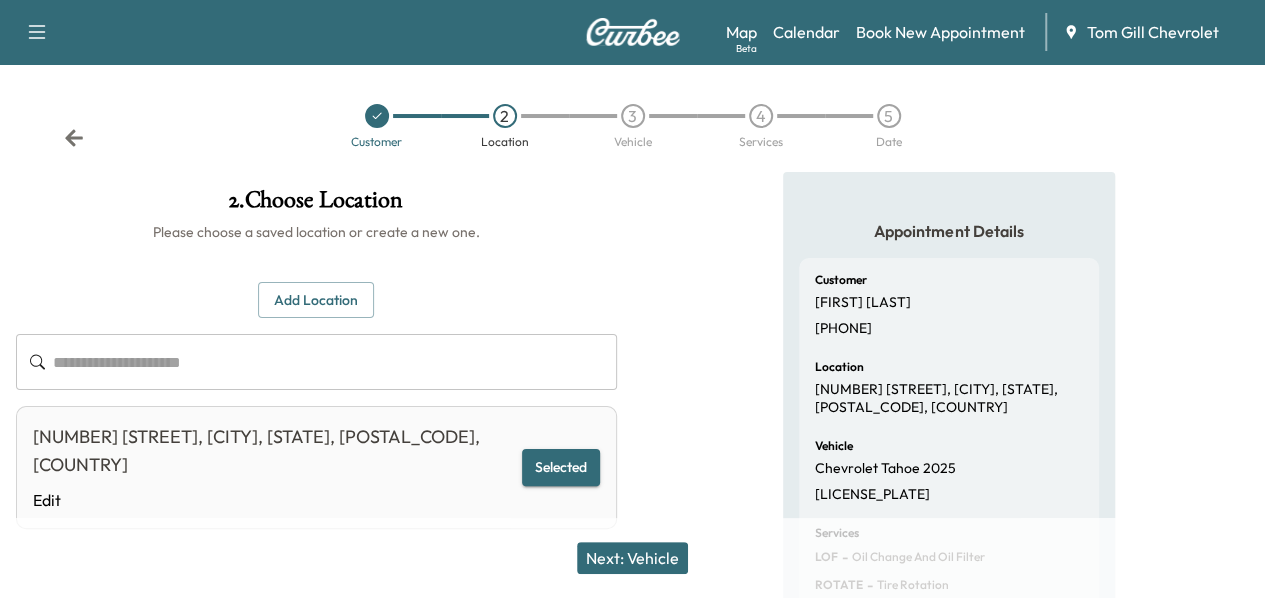 click 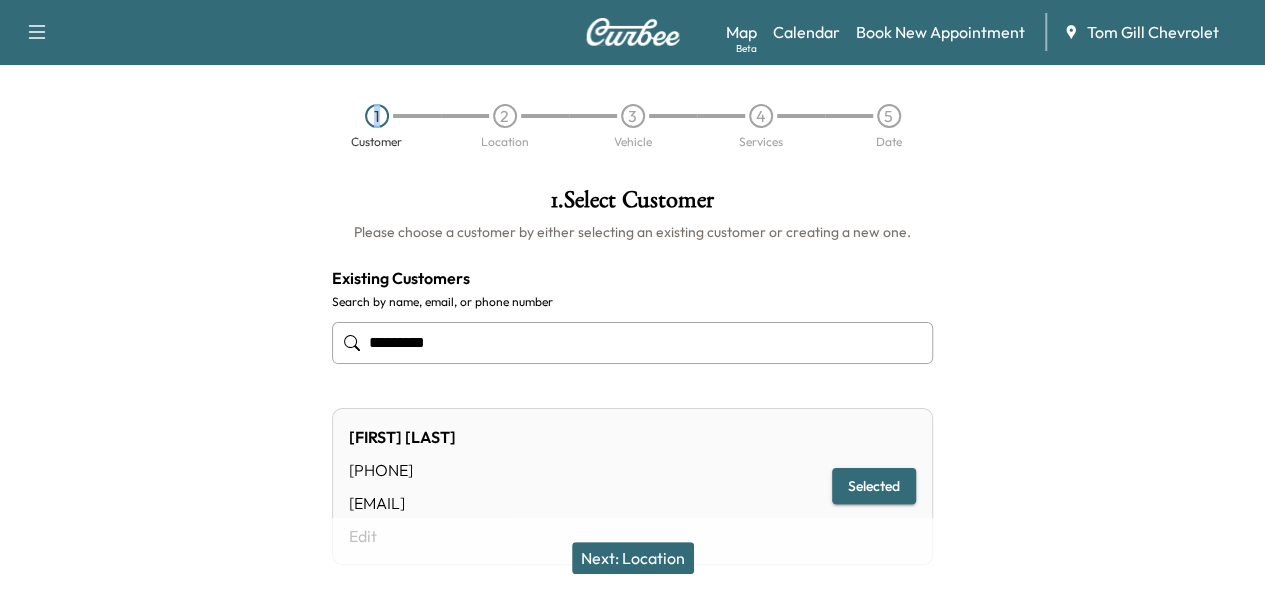 click on "1 Customer 2 Location 3 Vehicle 4 Services 5 Date" at bounding box center (632, 126) 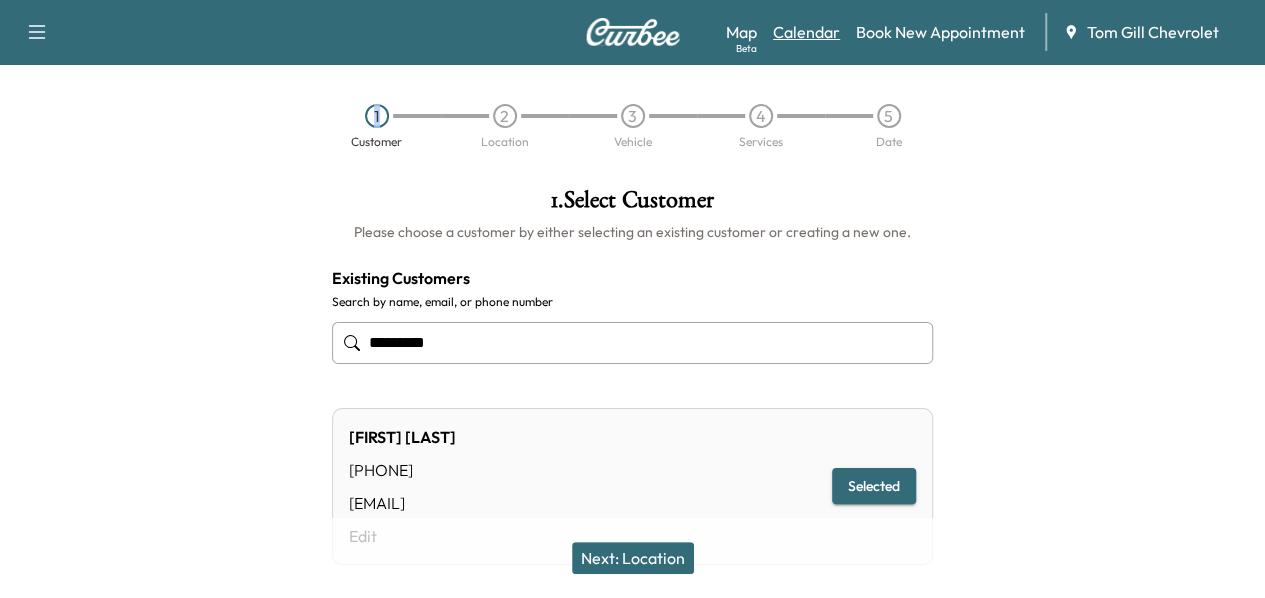 click on "Calendar" at bounding box center [806, 32] 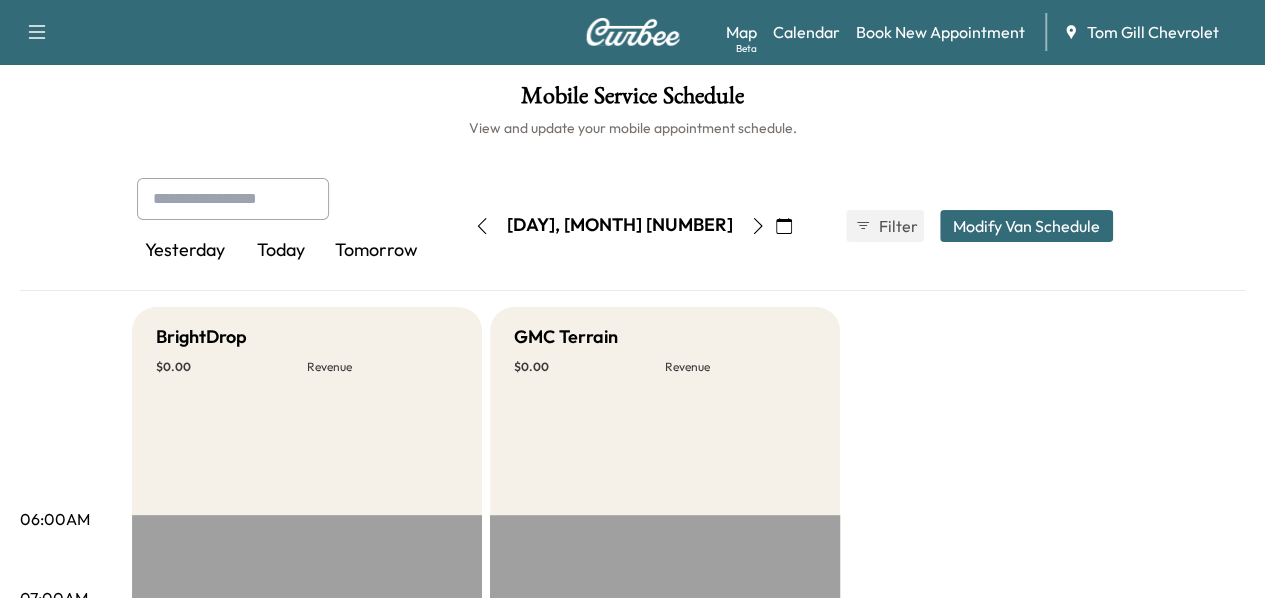 click on "Tomorrow" at bounding box center [377, 251] 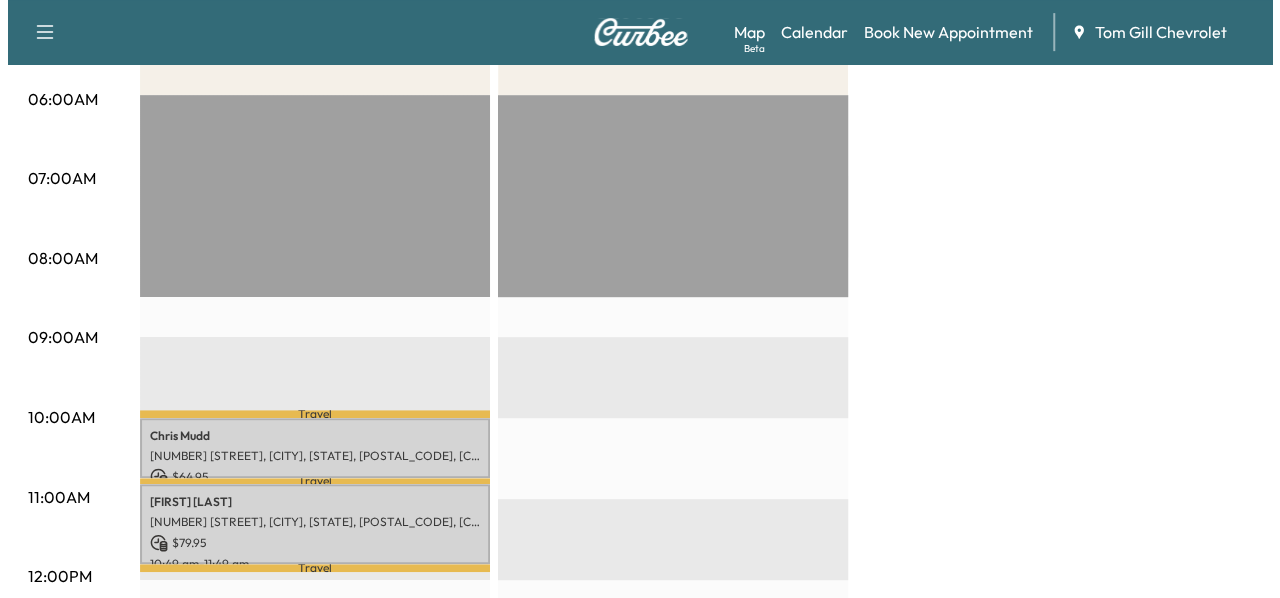 scroll, scrollTop: 423, scrollLeft: 0, axis: vertical 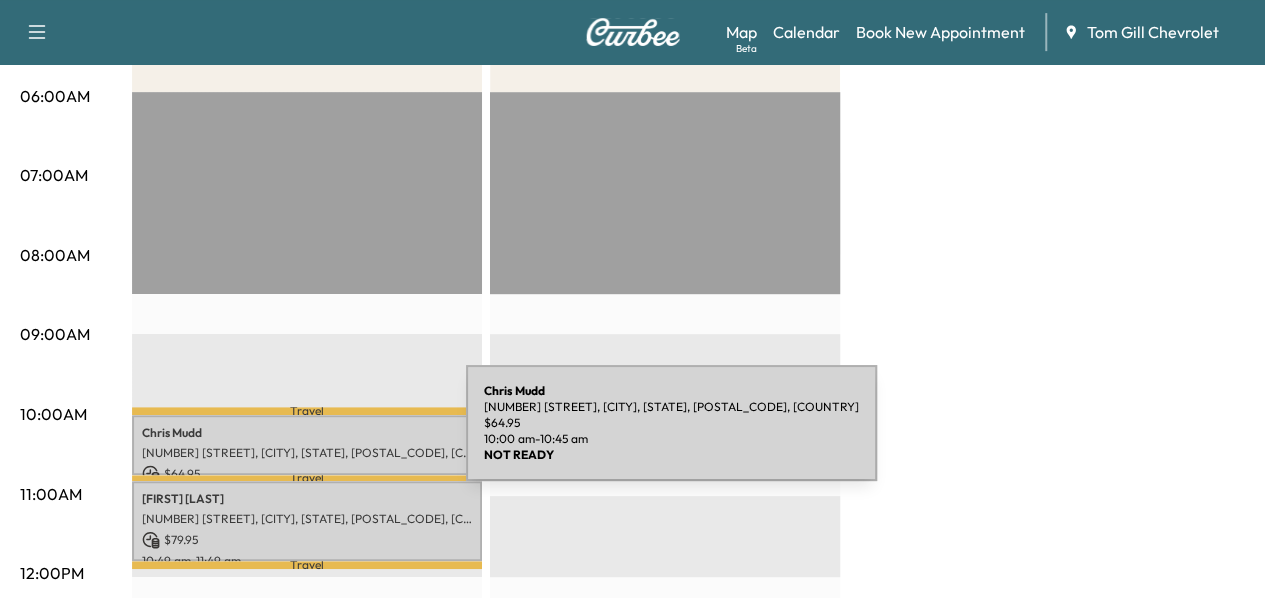 click on "[FIRST] [LAST] [NUMBER] [STREET], [CITY], [STATE], [POSTAL_CODE], [COUNTRY] [PRICE] [TIME] - [TIME]" at bounding box center (307, 445) 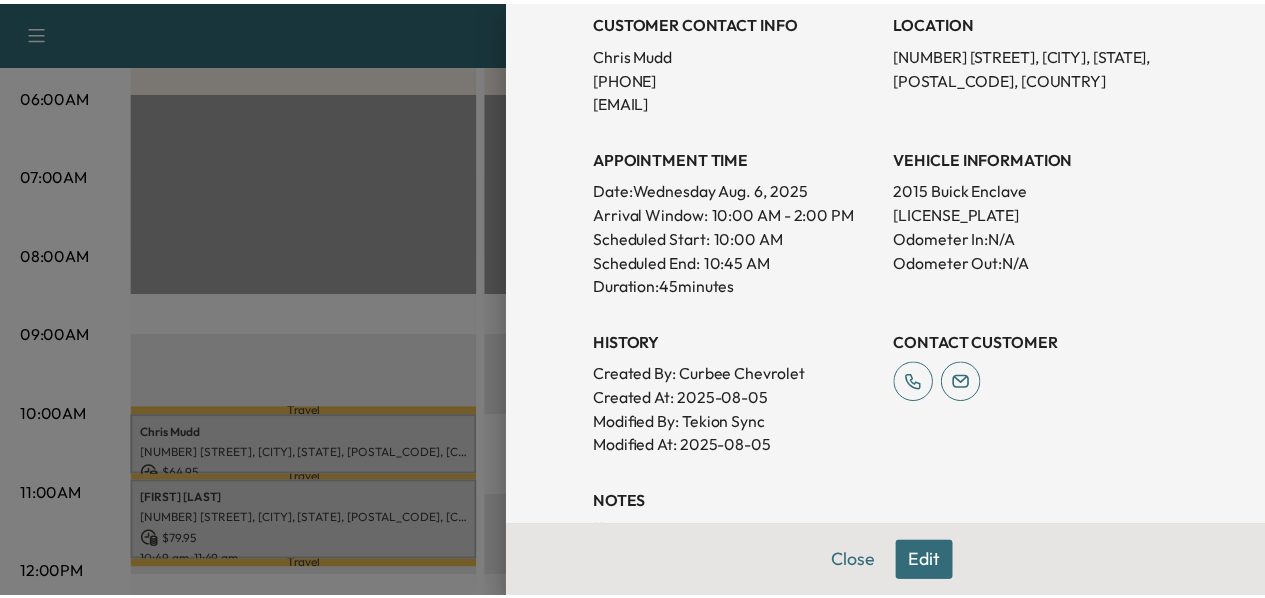 scroll, scrollTop: 439, scrollLeft: 0, axis: vertical 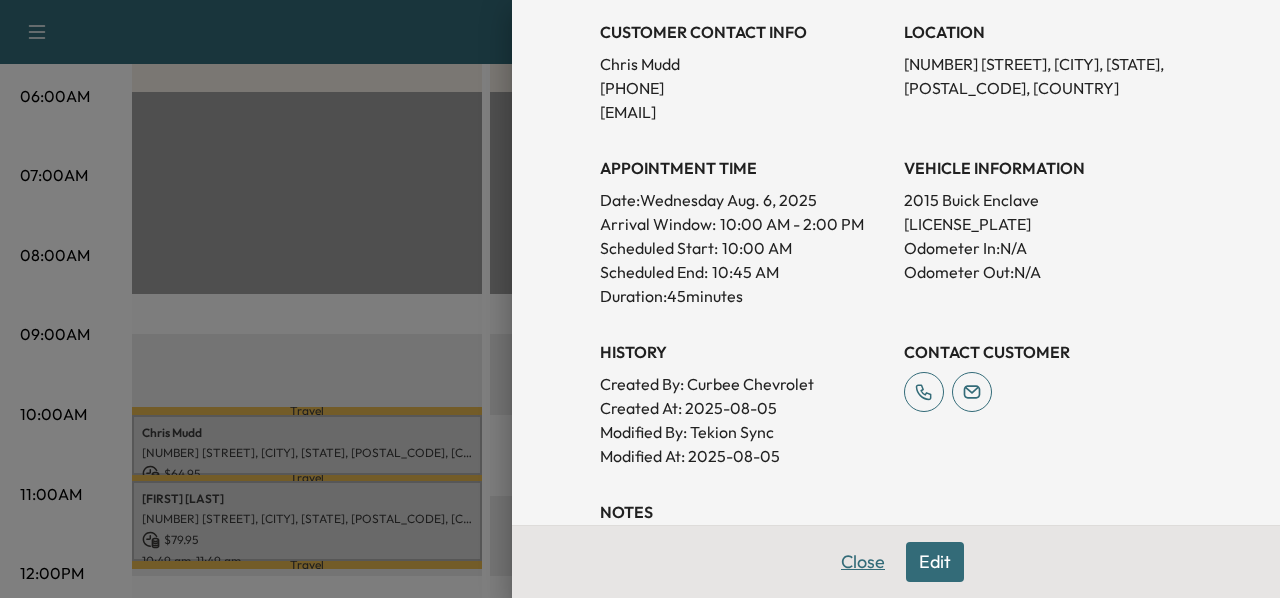 click on "Close" at bounding box center [863, 562] 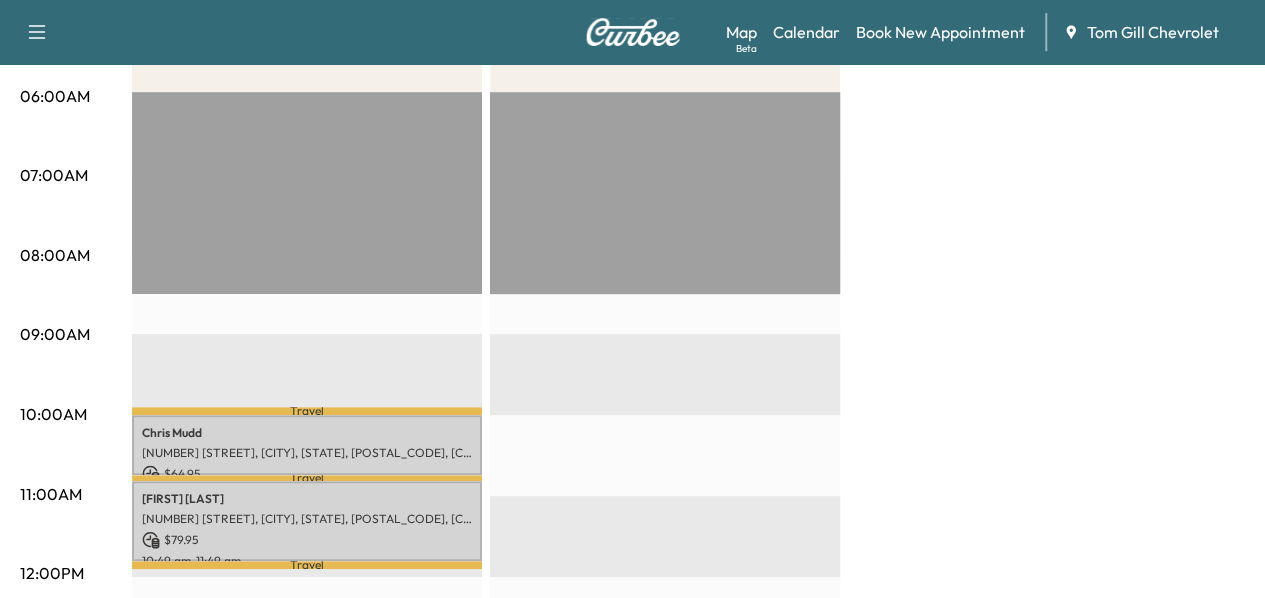 scroll, scrollTop: 0, scrollLeft: 0, axis: both 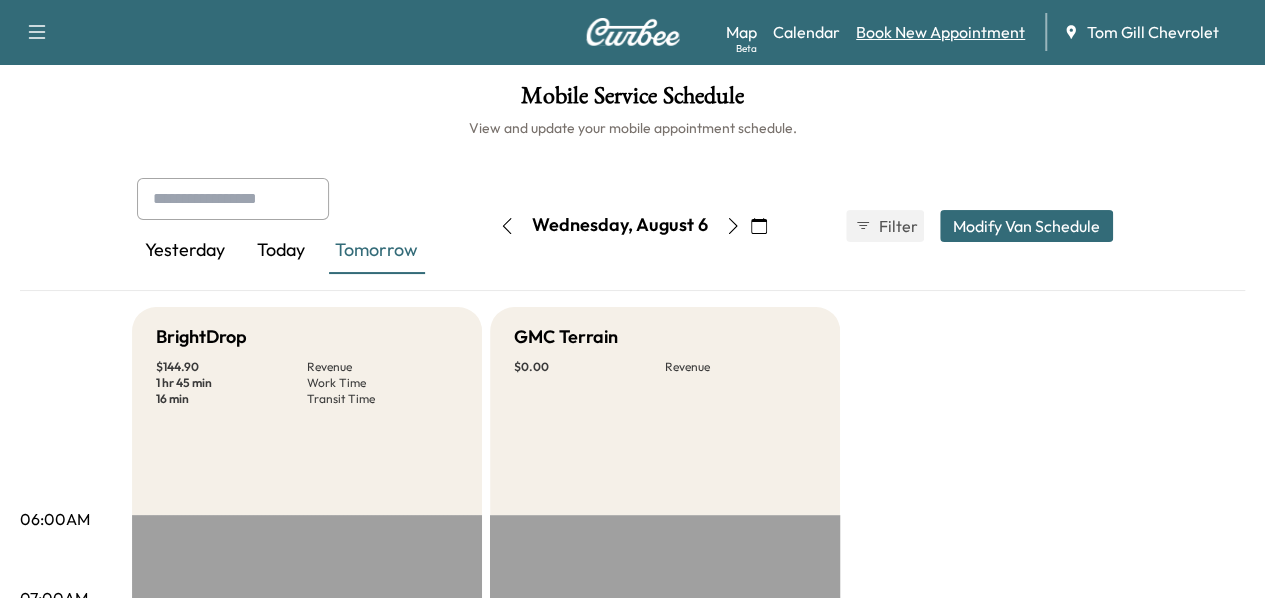 click on "Book New Appointment" at bounding box center [940, 32] 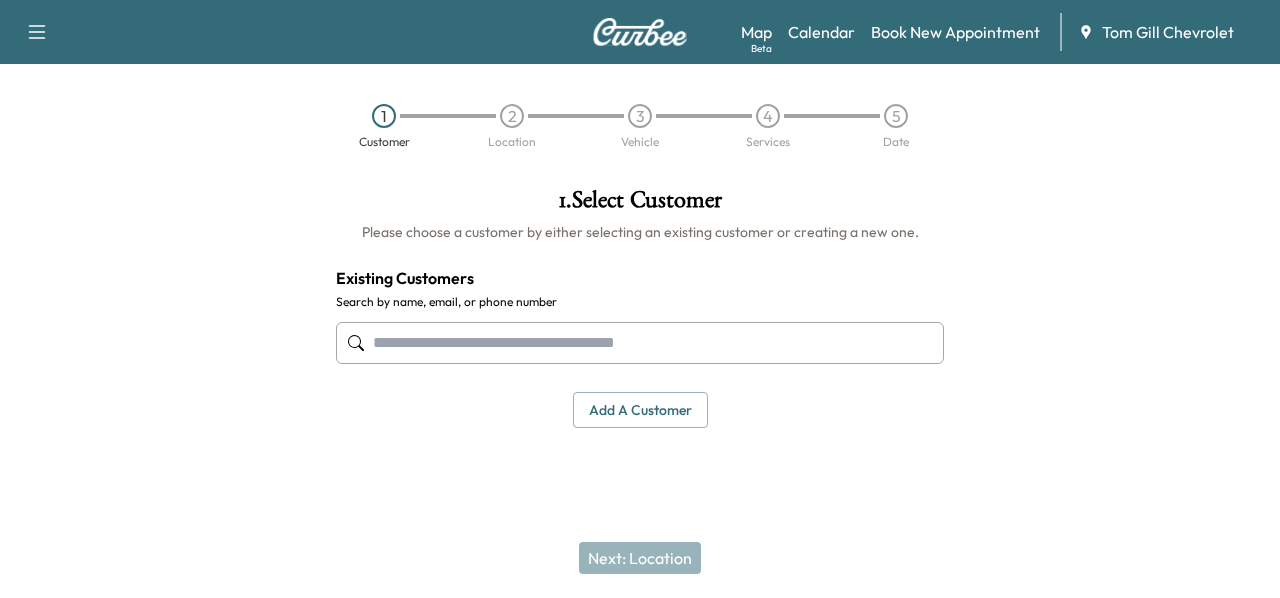 click on "Add a customer" at bounding box center [640, 410] 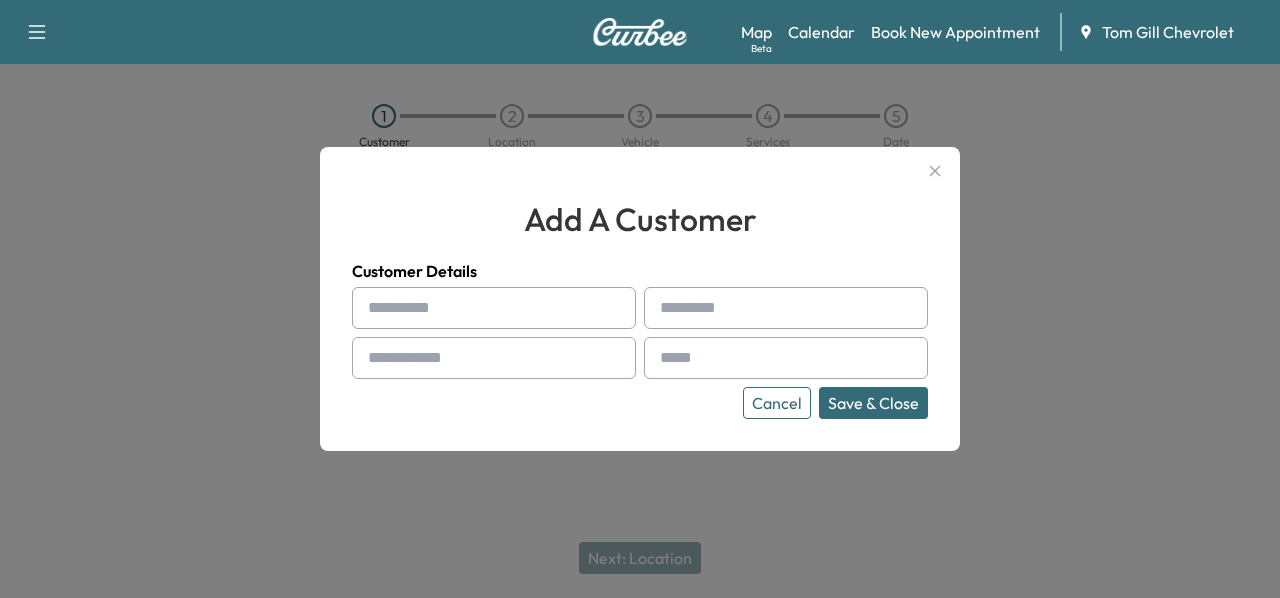 click at bounding box center [494, 308] 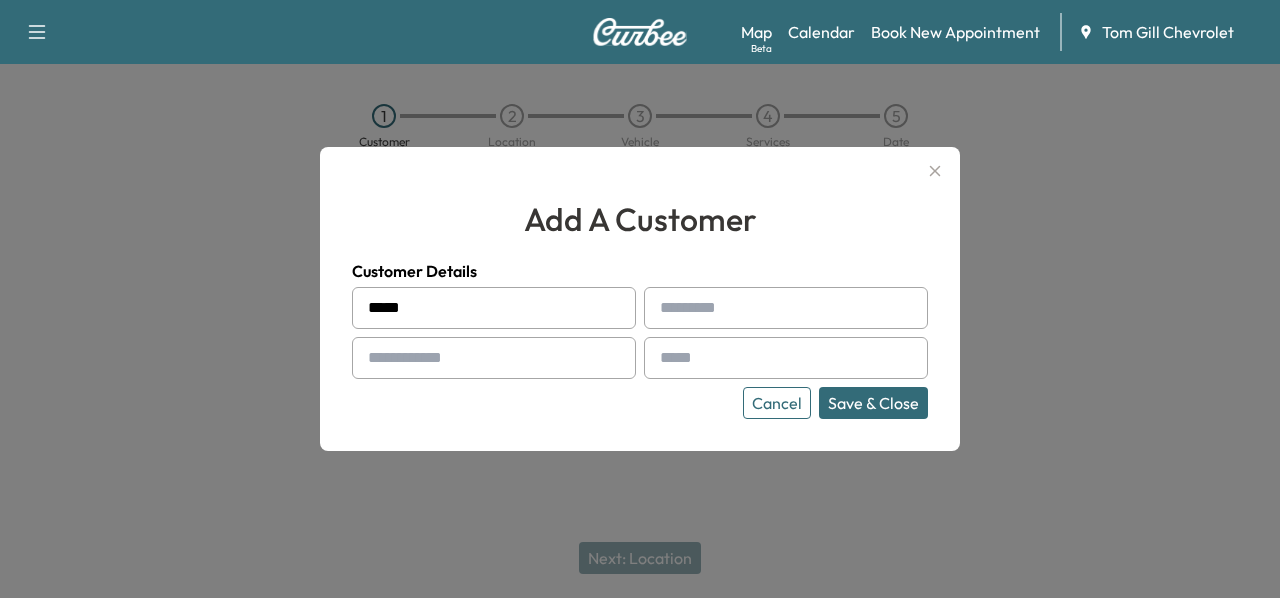 type on "*****" 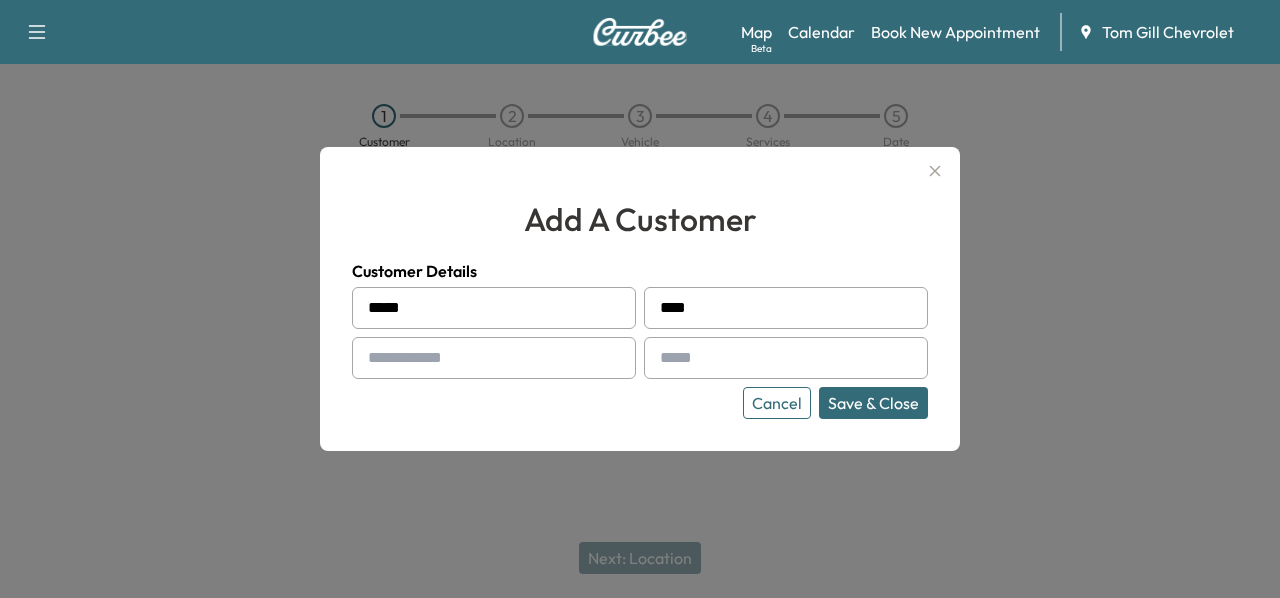type on "****" 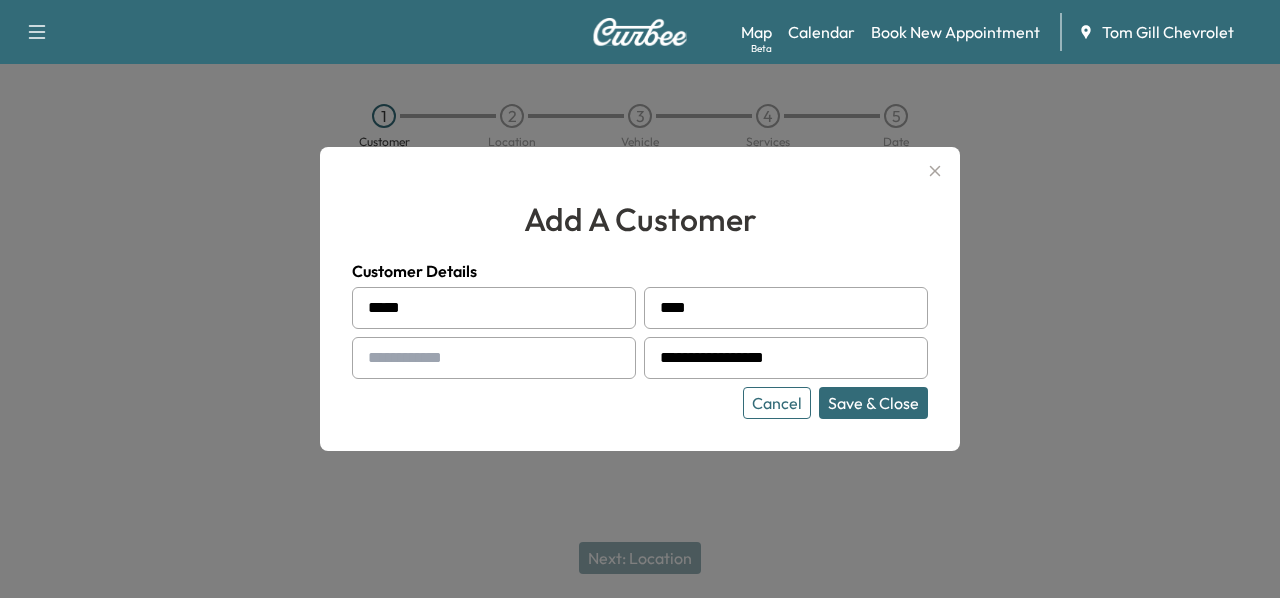 click at bounding box center (494, 358) 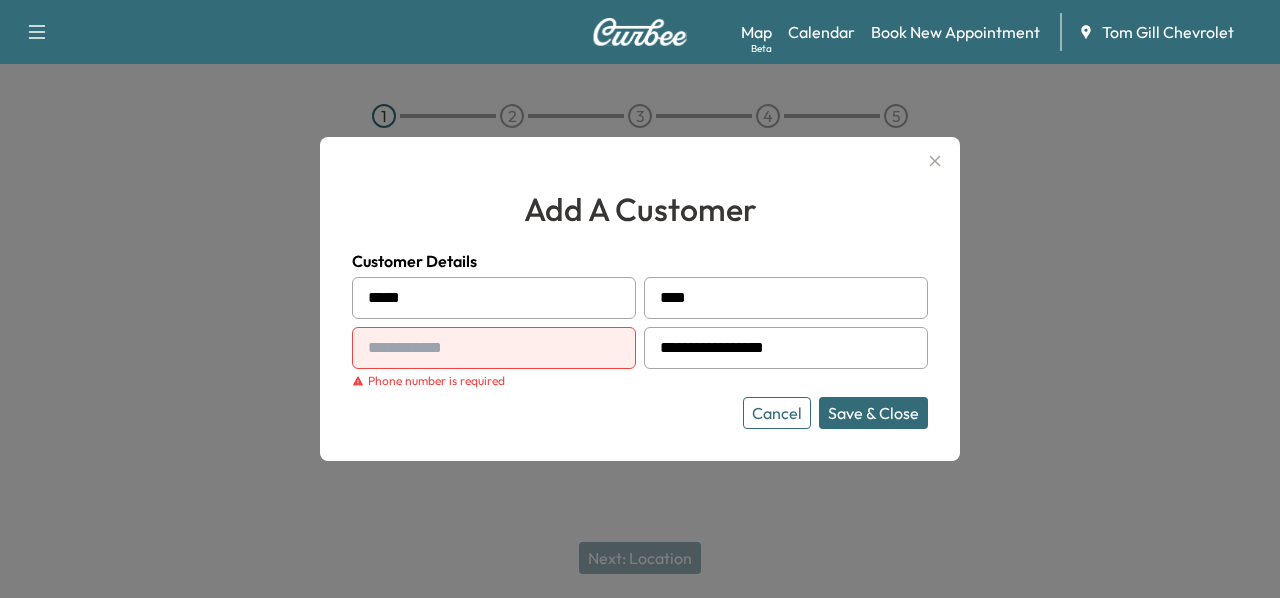 click at bounding box center (494, 348) 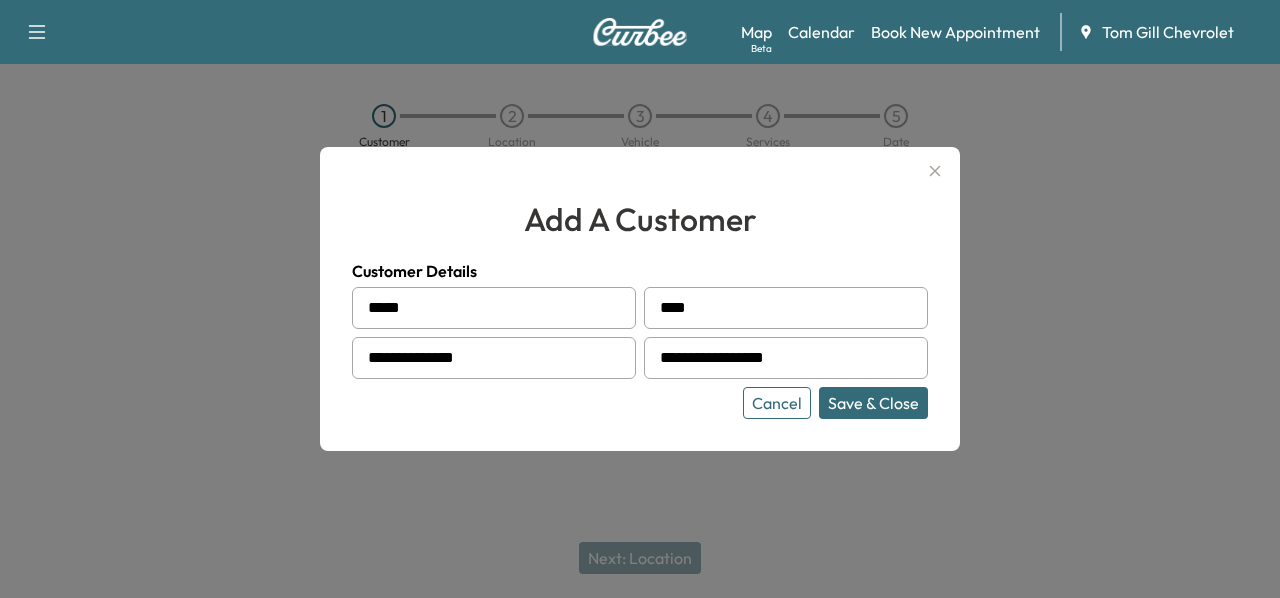type on "**********" 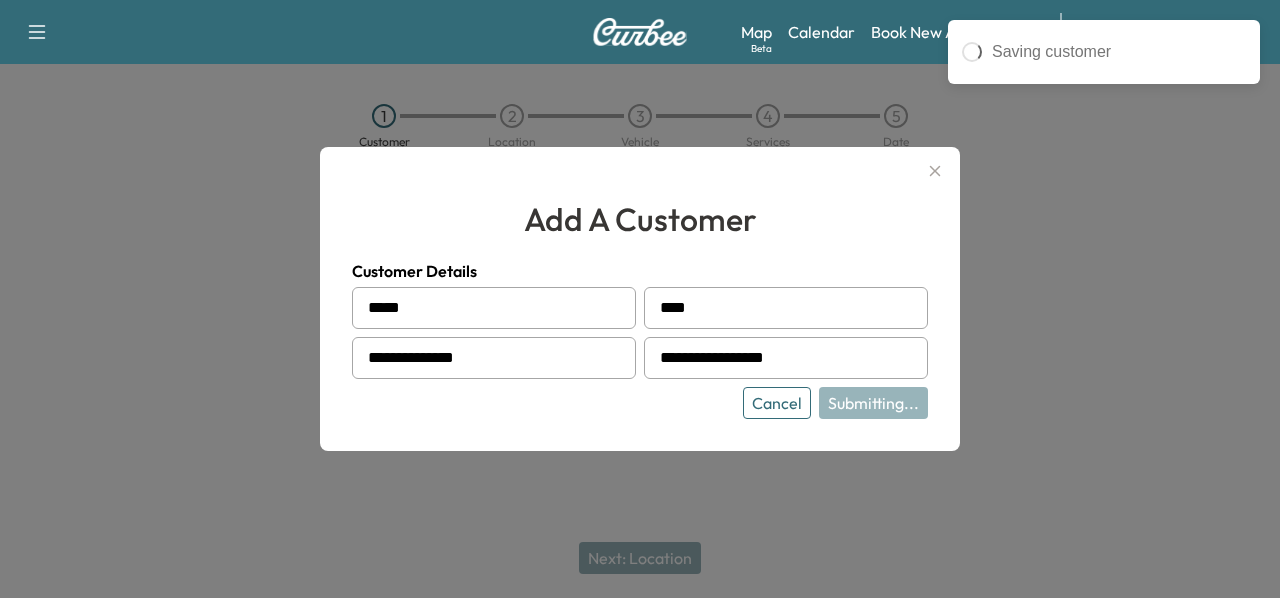type on "**********" 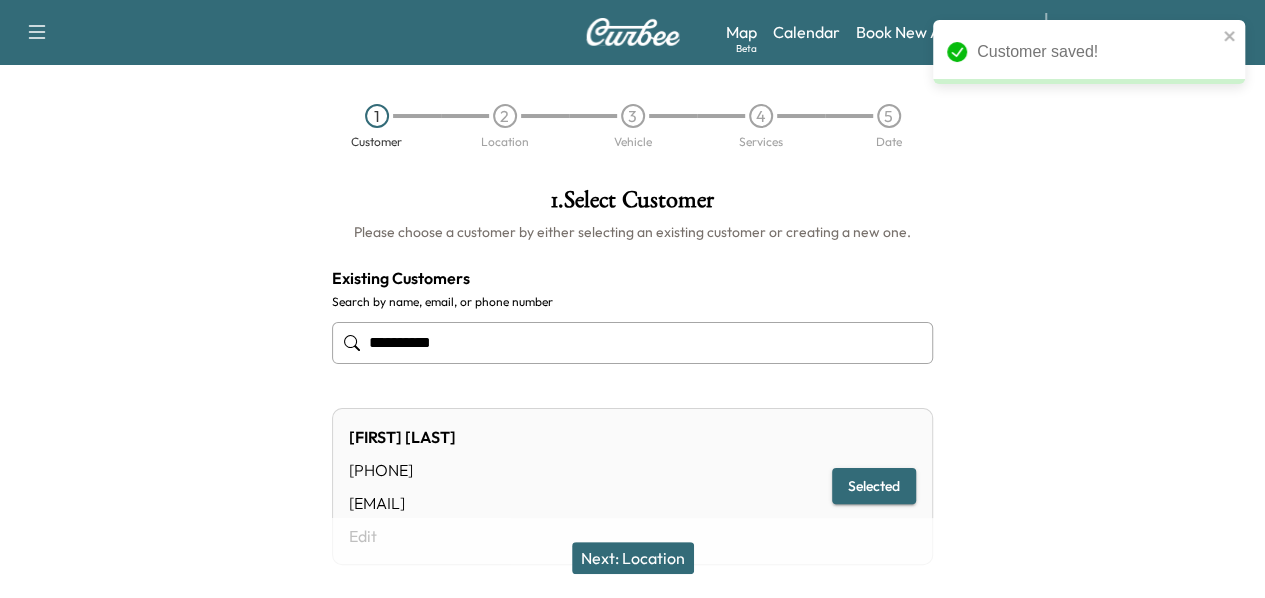 click on "Next: Location" at bounding box center (633, 558) 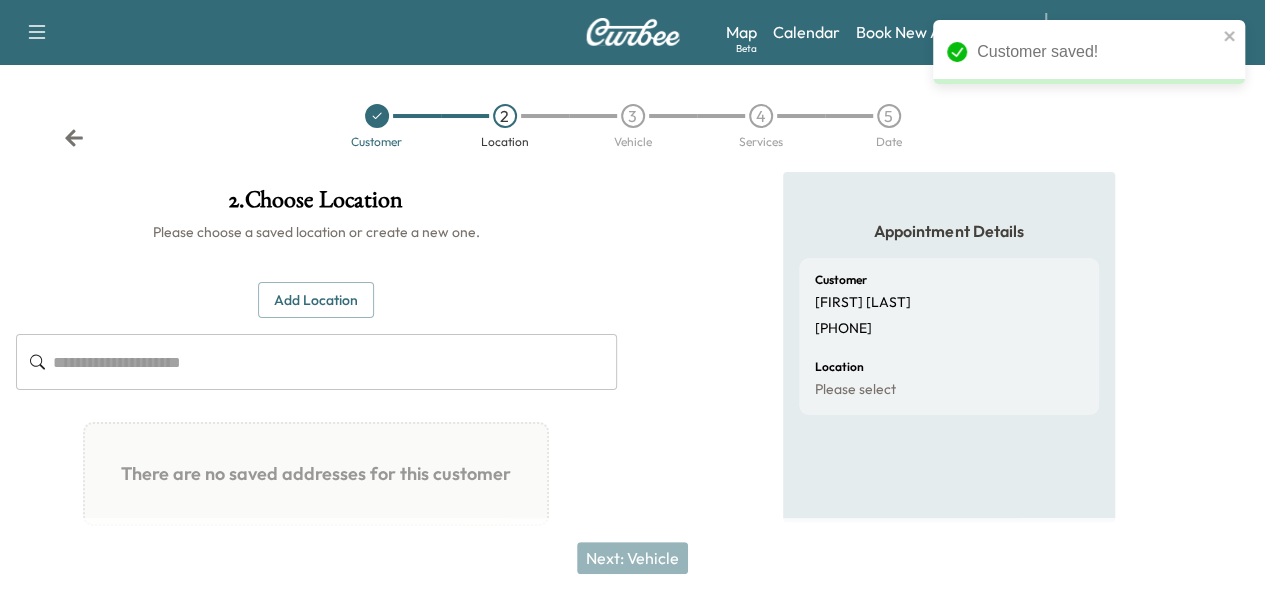 click at bounding box center (335, 362) 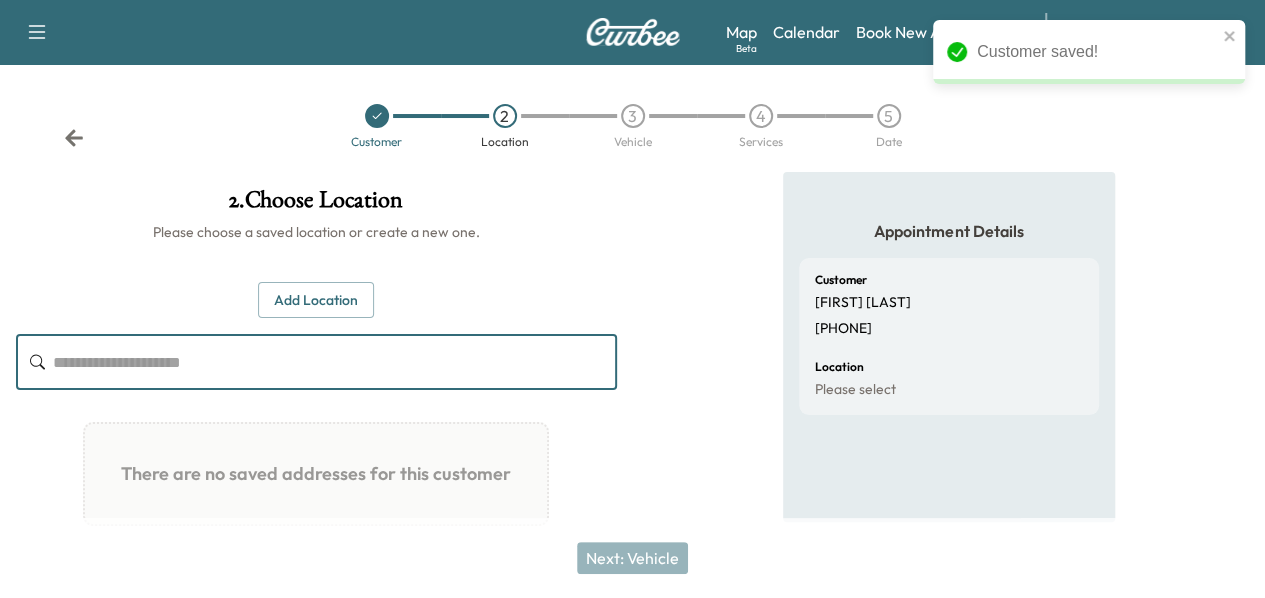 click on "Add Location" at bounding box center (316, 300) 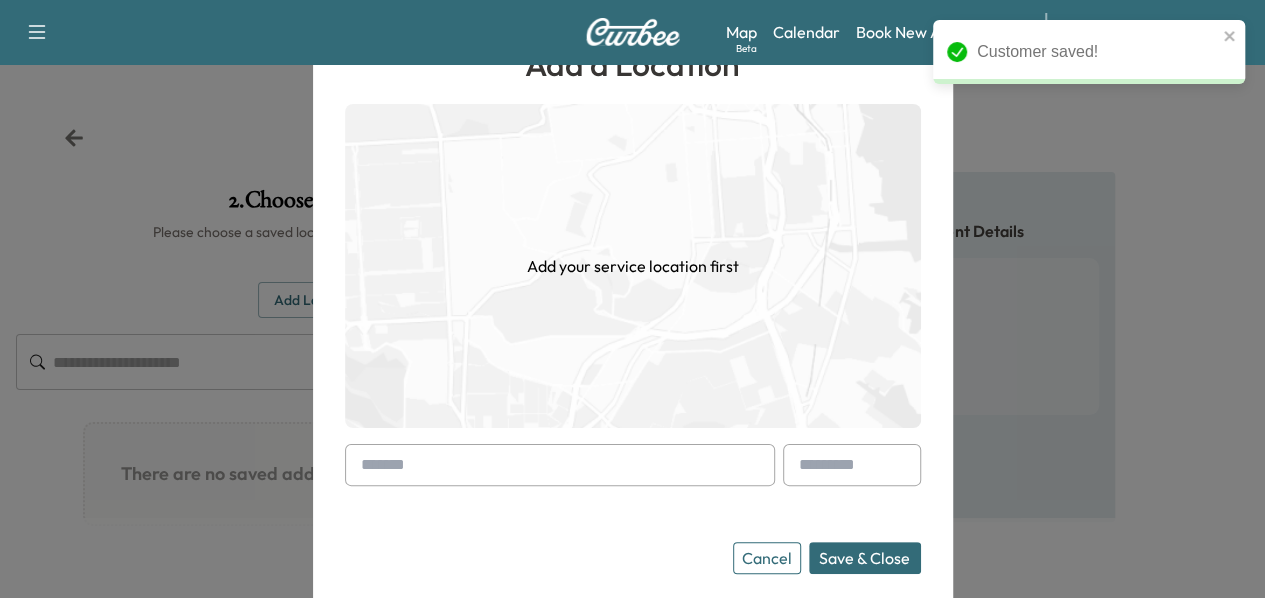 click at bounding box center (560, 465) 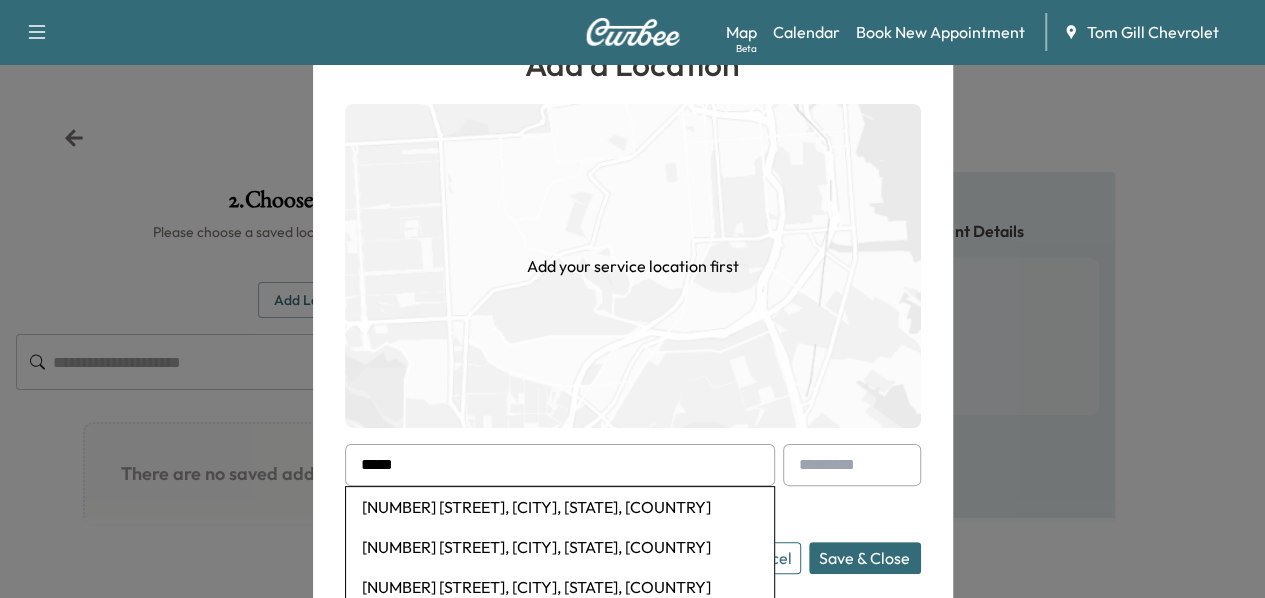 click on "[NUMBER] [STREET], [CITY], [STATE], [COUNTRY]" at bounding box center [560, 587] 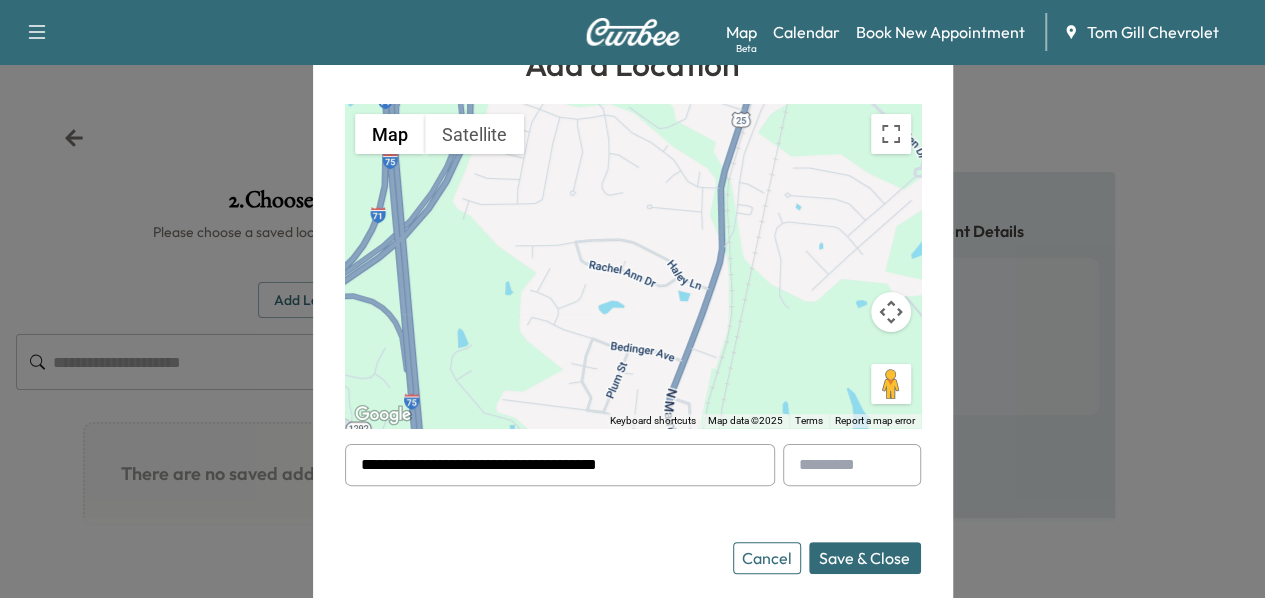 click on "Save & Close" at bounding box center (865, 558) 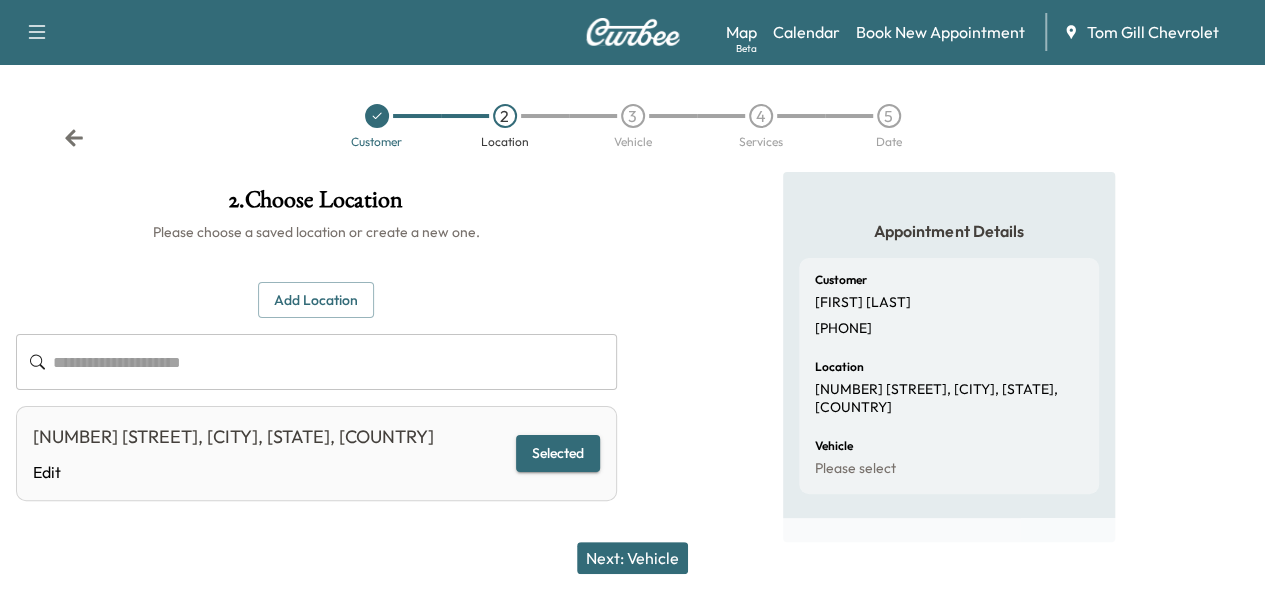 click on "Next: Vehicle" at bounding box center (632, 558) 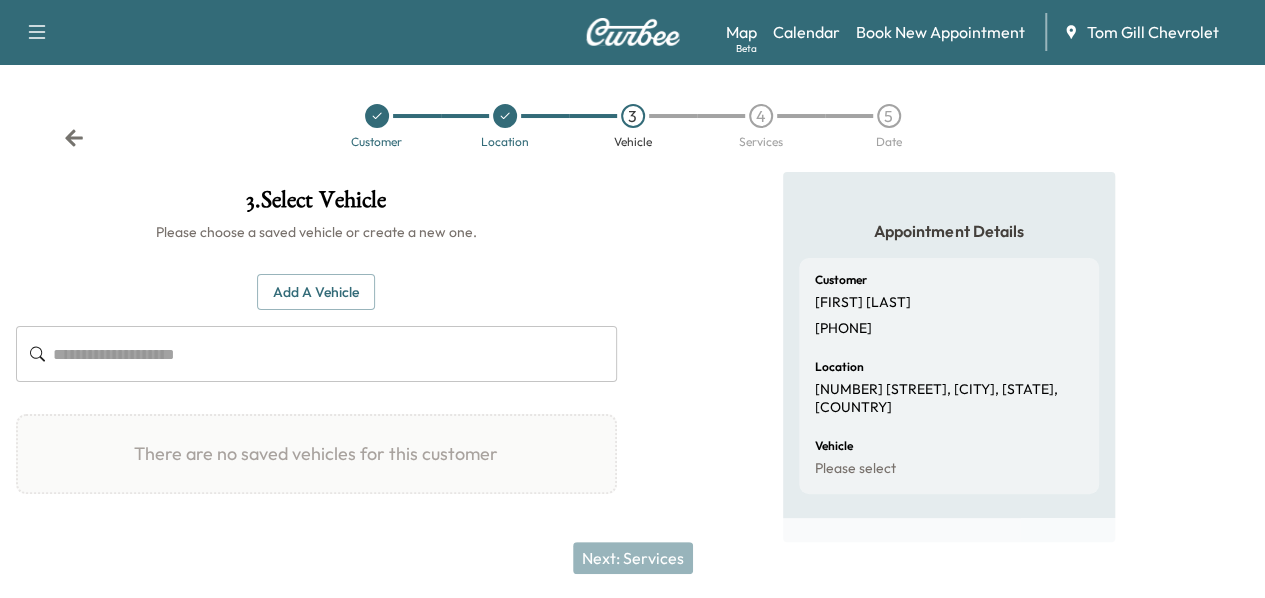 click at bounding box center [335, 354] 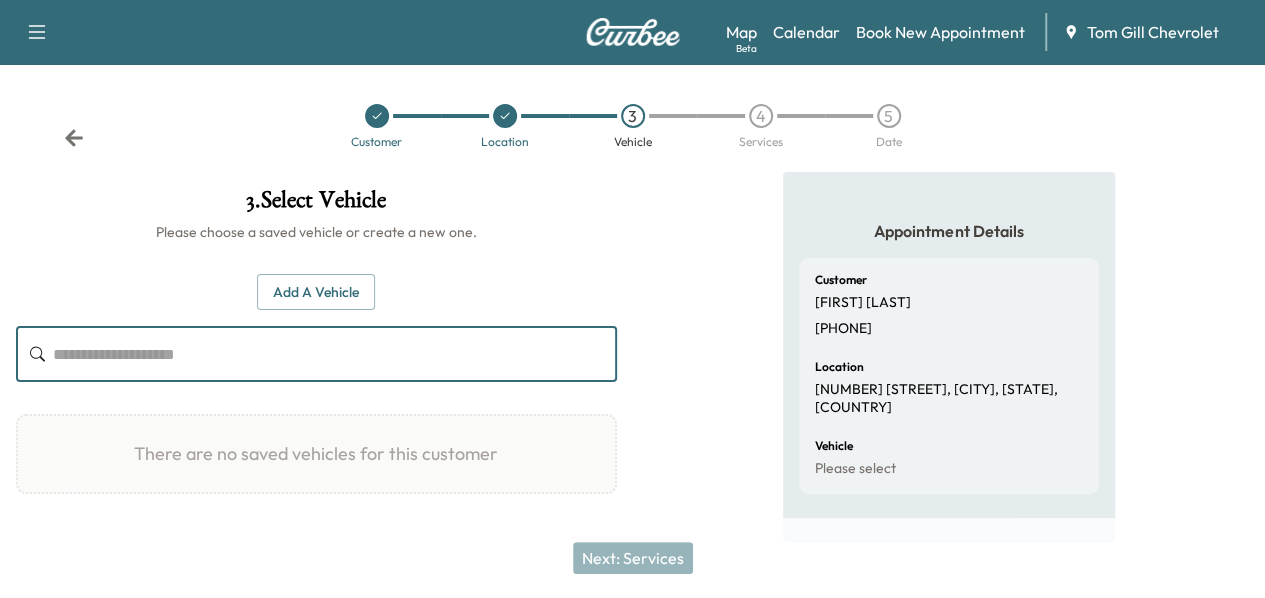 click on "Add a Vehicle" at bounding box center (316, 292) 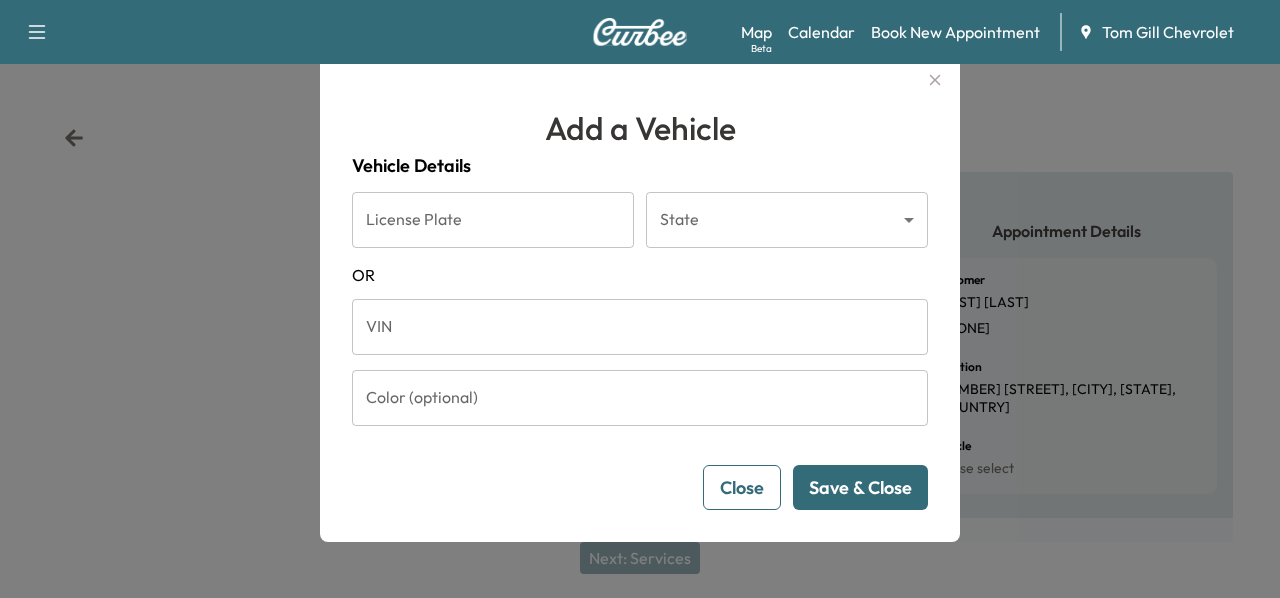 click on "Customer [FIRST] [LAST] [PHONE] [LOCATION] [NUMBER] [STREET], [CITY], [STATE], [POSTAL_CODE], [COUNTRY] Vehicle Please select Add a Vehicle ​ There are no saved vehicles for this customer Add a Vehicle Vehicle Details License Plate License Plate State ​ State OR VIN VIN Color (optional) Color (optional) Close Save & Close No, Go Back Yes, I'm Sure Add a Vehicle Vehicle Details License Plate License Plate State ​ State OR VIN VIN Color (optional) Color (optional) Delete Vehicle Close Save & Close Please Confirm That the following information is correct: Year : Make : Model : License Plate : State : VIN : Color : No, Go Back Yes, I'm Sure Are you sure? That you want to delete this Vehicle? This action cannot be undone. No, Go Back Yes, I'm Sure Next: Services Appointment Details Customer [FIRST] [LAST] [PHONE] [LOCATION] [NUMBER] [STREET], [CITY], [STATE], [POSTAL_CODE], [COUNTRY] Vehicle Please select" at bounding box center [640, 299] 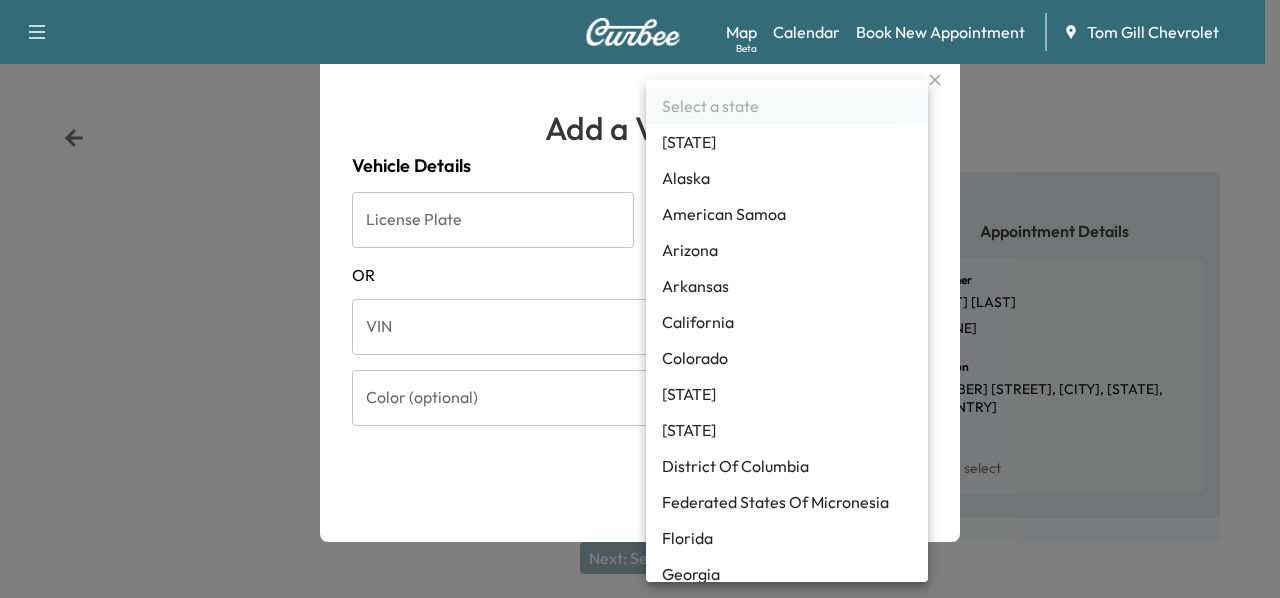 click at bounding box center [640, 299] 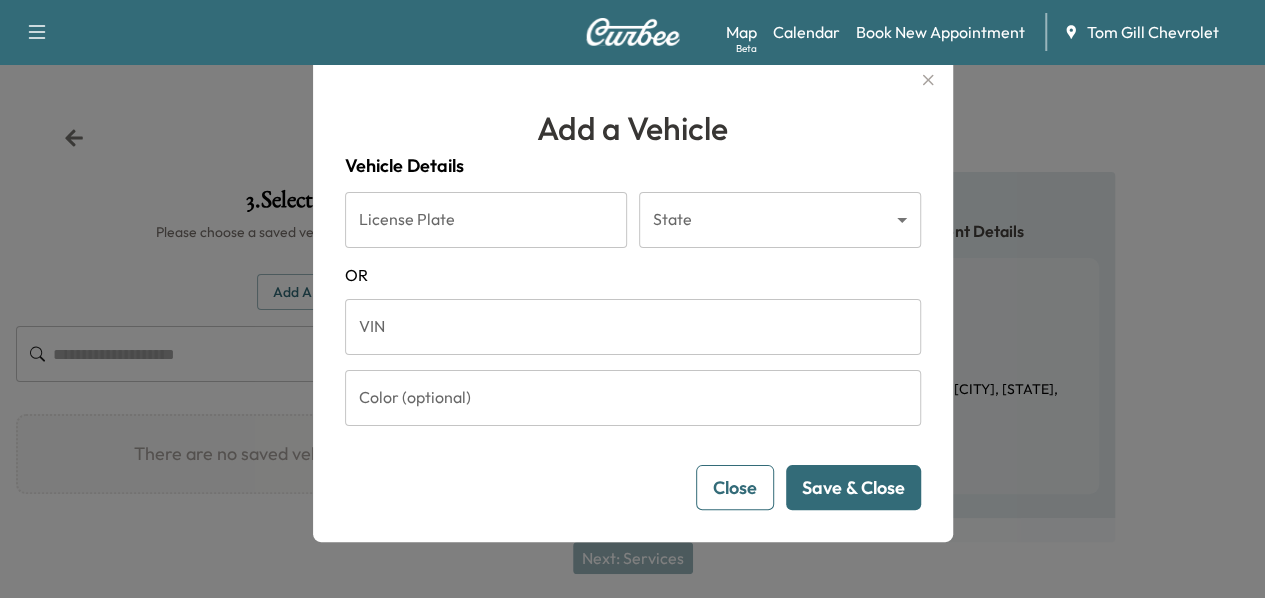 click 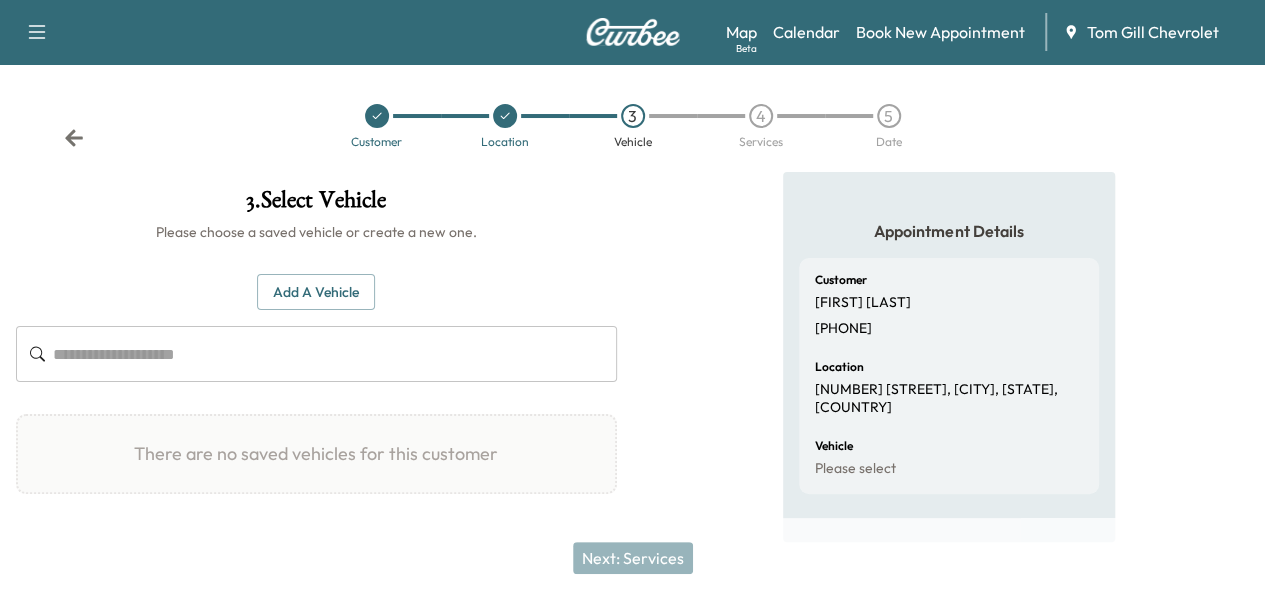 click 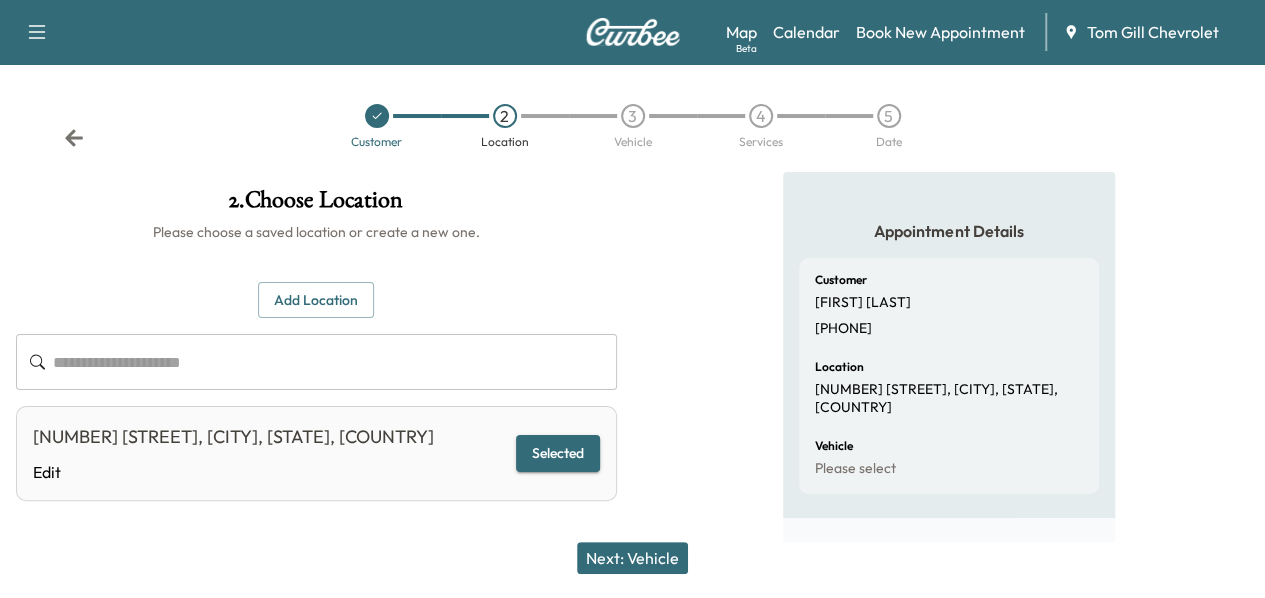 click 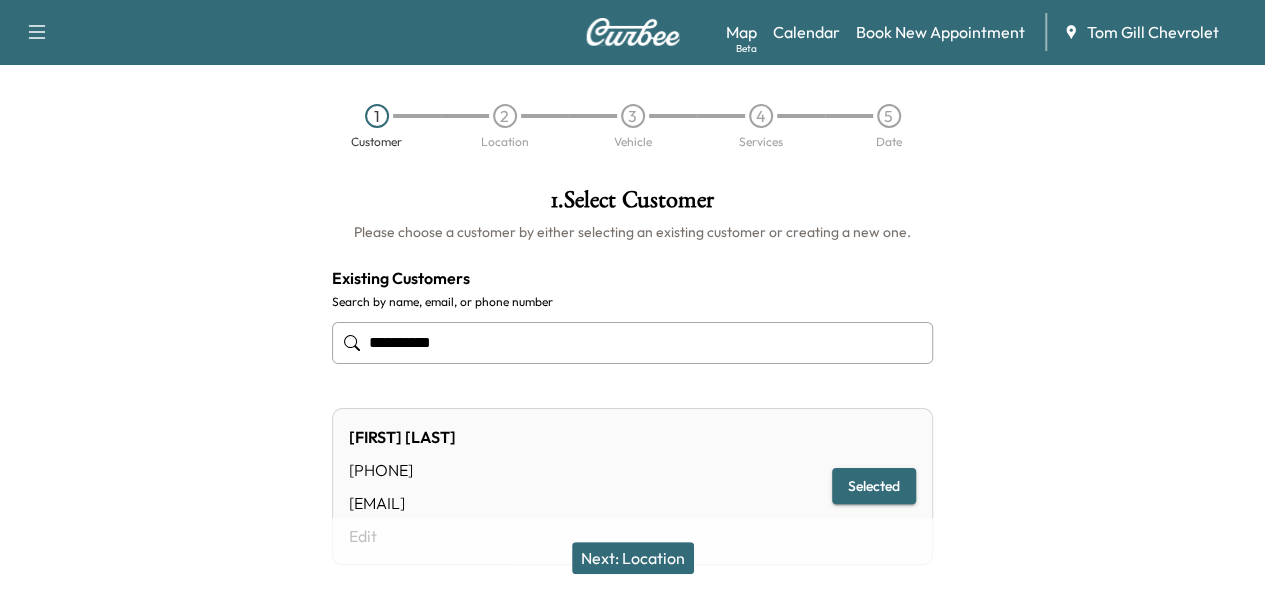 click on "1 Customer 2 Location 3 Vehicle 4 Services 5 Date" at bounding box center [632, 126] 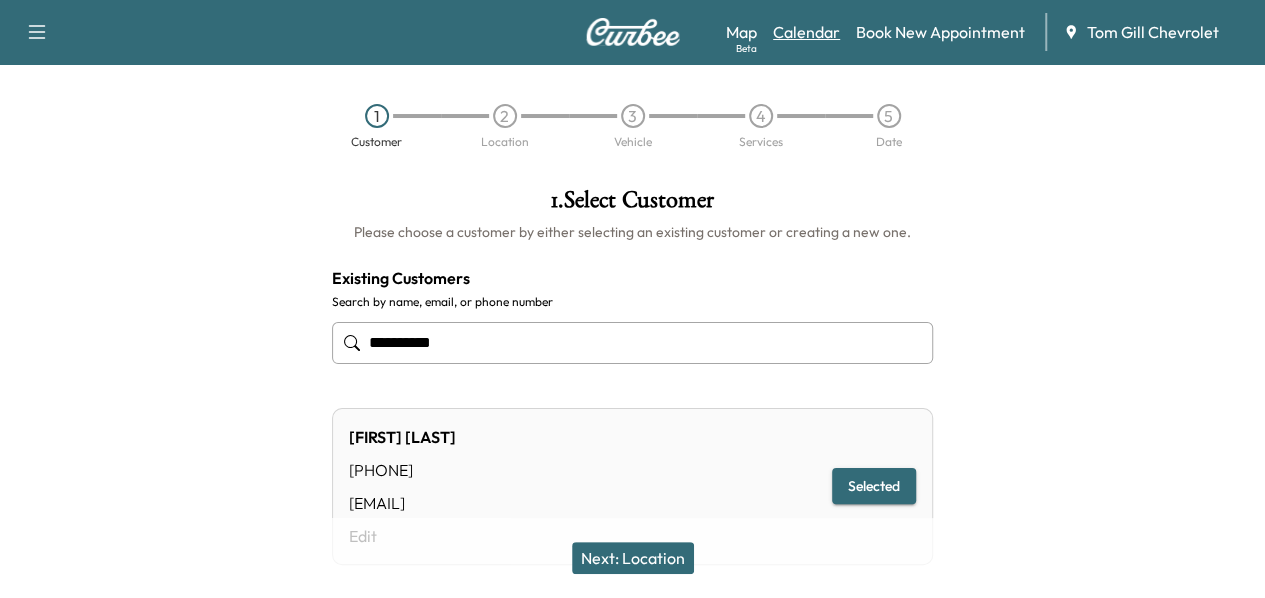 click on "Calendar" at bounding box center [806, 32] 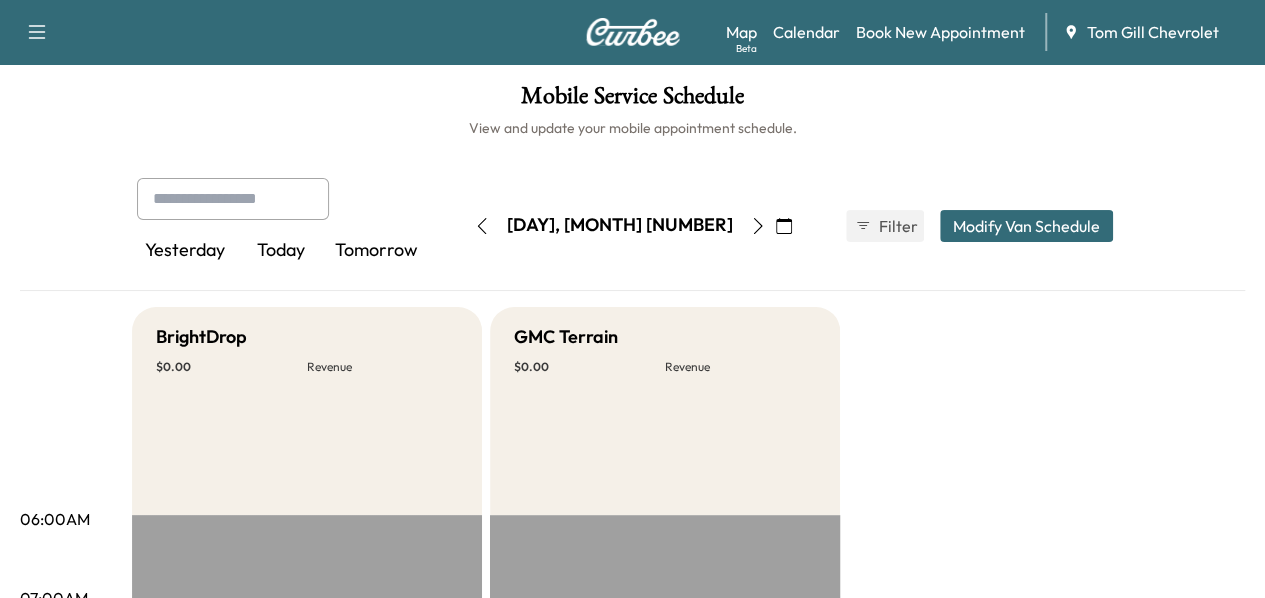 click on "Tomorrow" at bounding box center (377, 251) 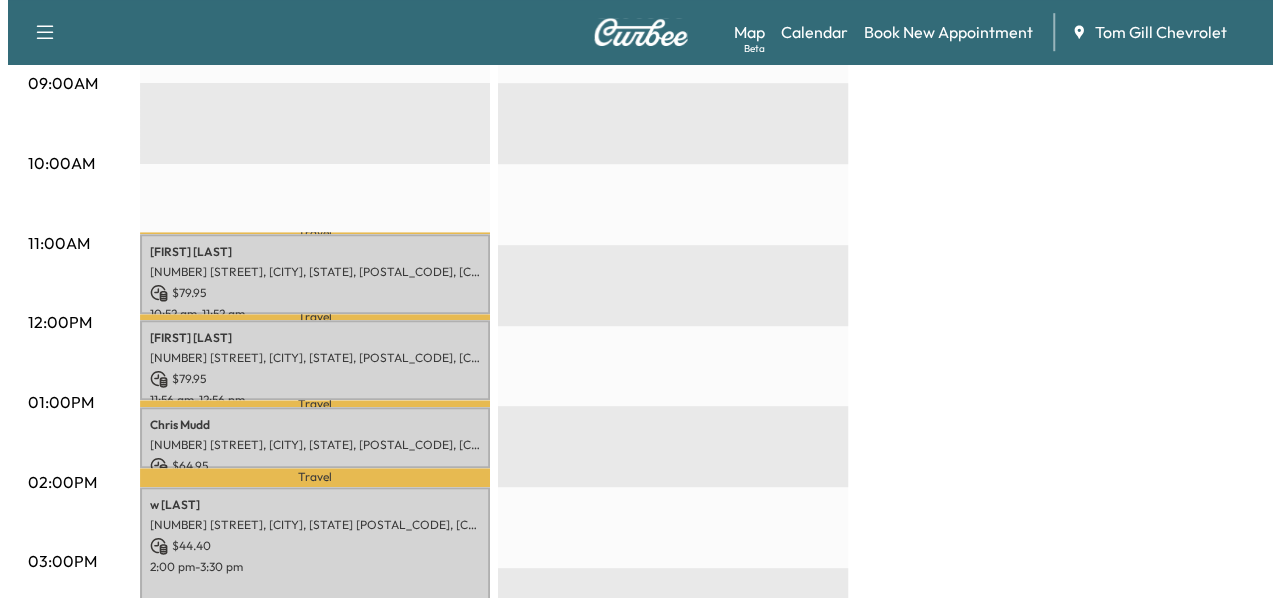 scroll, scrollTop: 676, scrollLeft: 0, axis: vertical 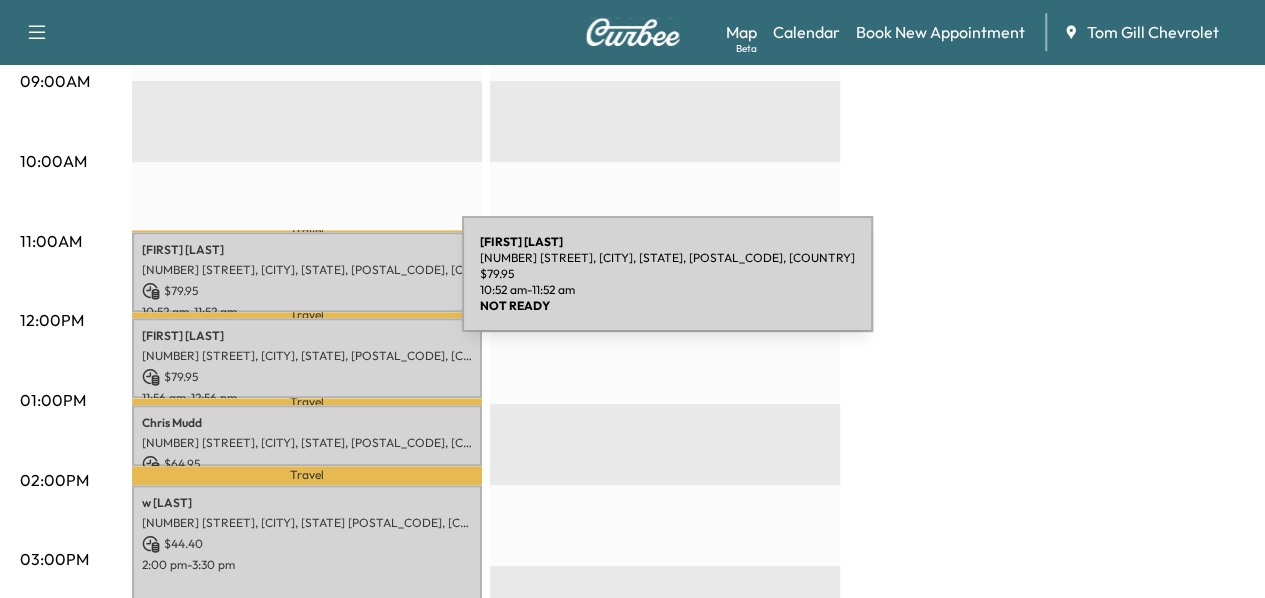 click on "$ 79.95" at bounding box center [307, 291] 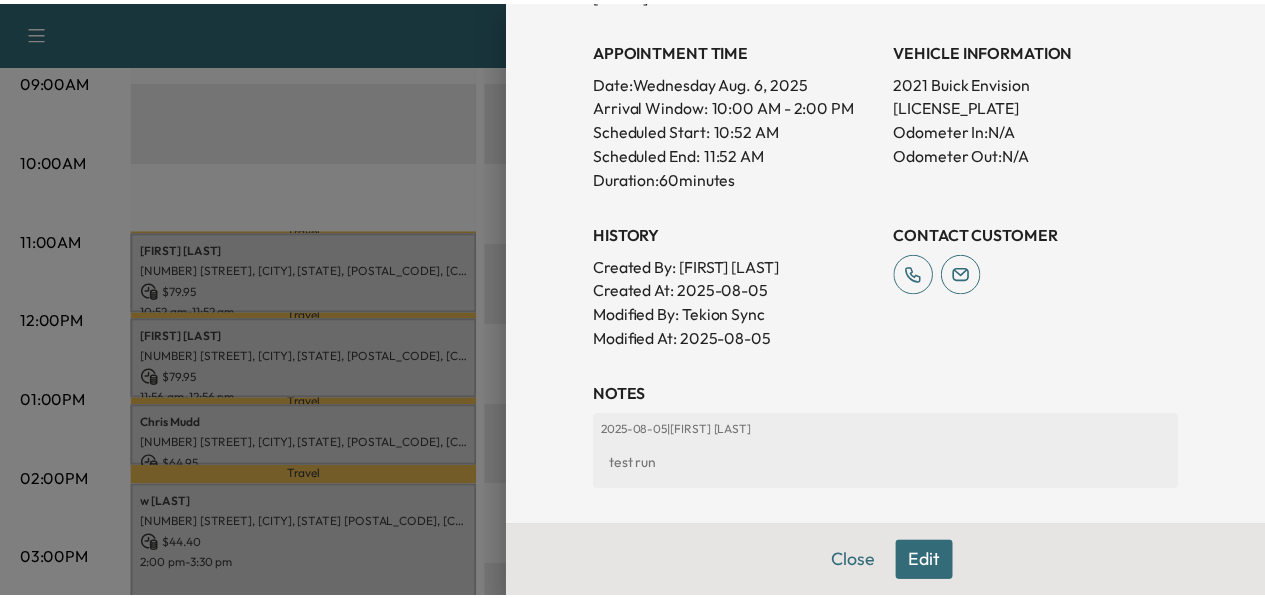 scroll, scrollTop: 535, scrollLeft: 0, axis: vertical 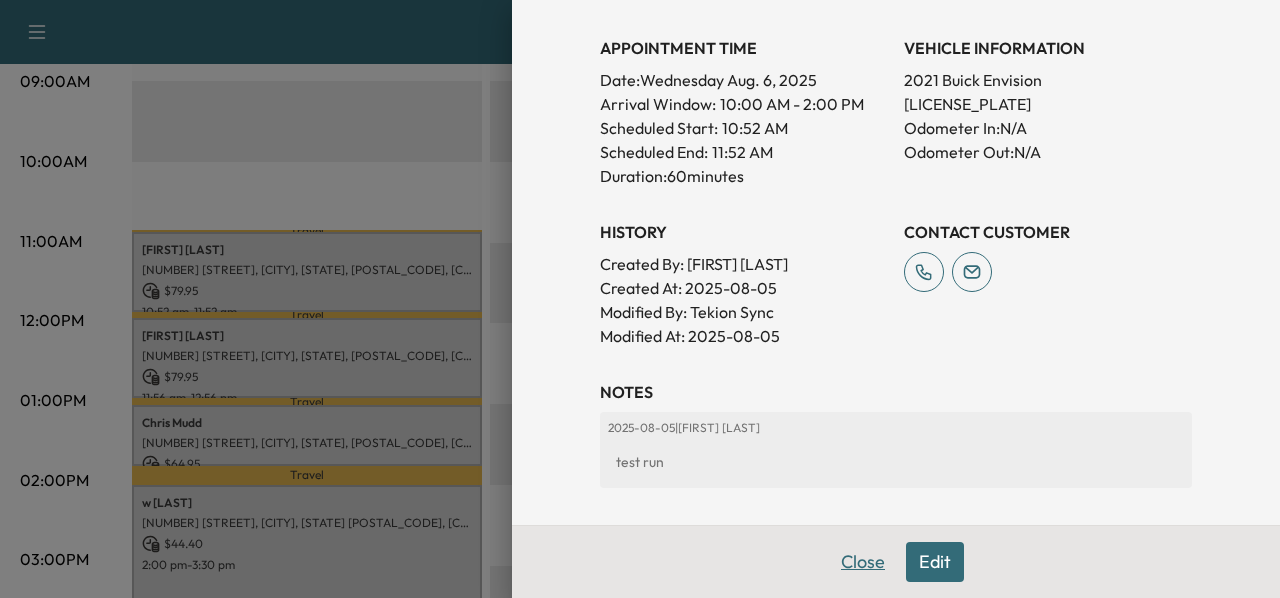 click on "Close" at bounding box center [863, 562] 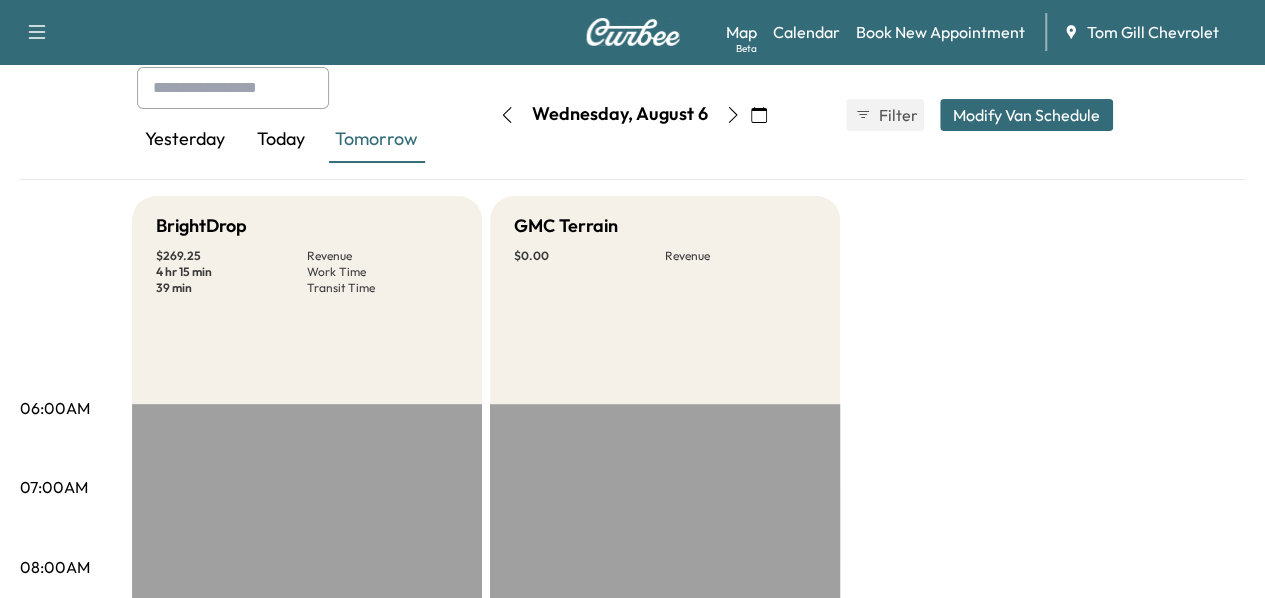 scroll, scrollTop: 0, scrollLeft: 0, axis: both 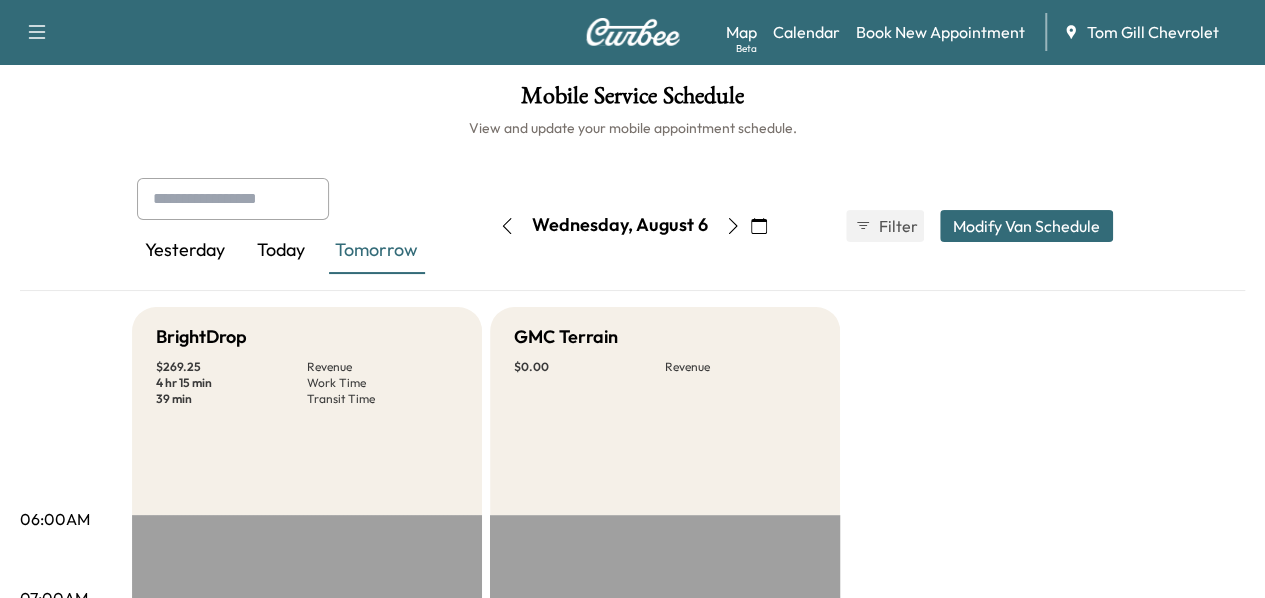 click on "Today" at bounding box center (281, 251) 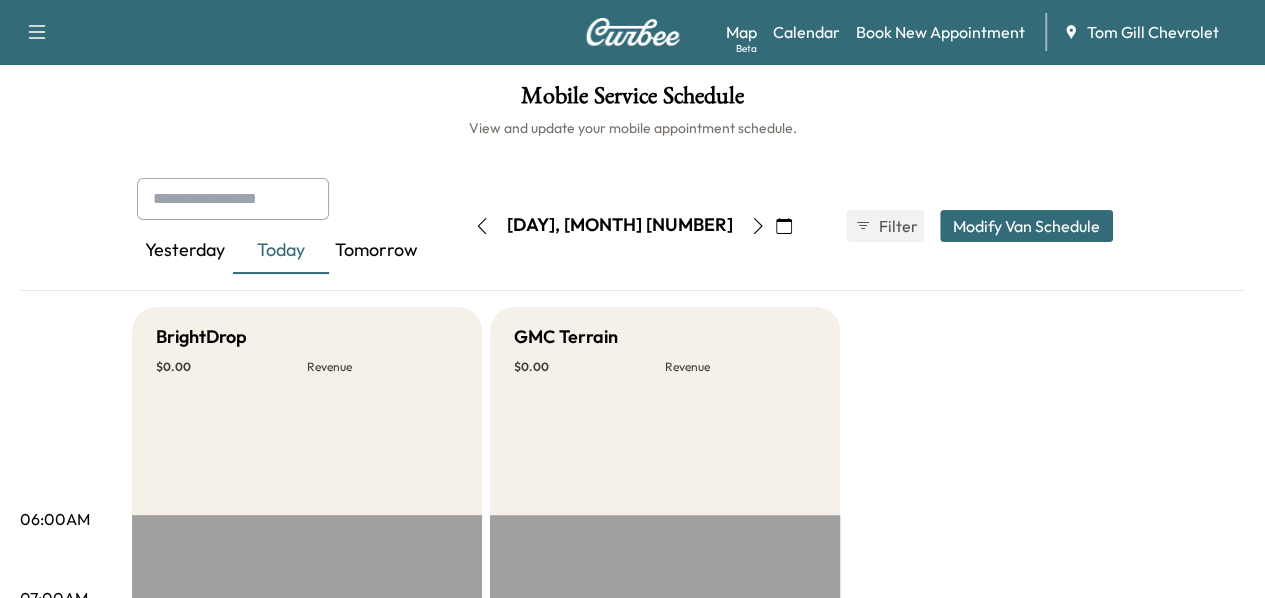 click on "Tomorrow" at bounding box center [377, 251] 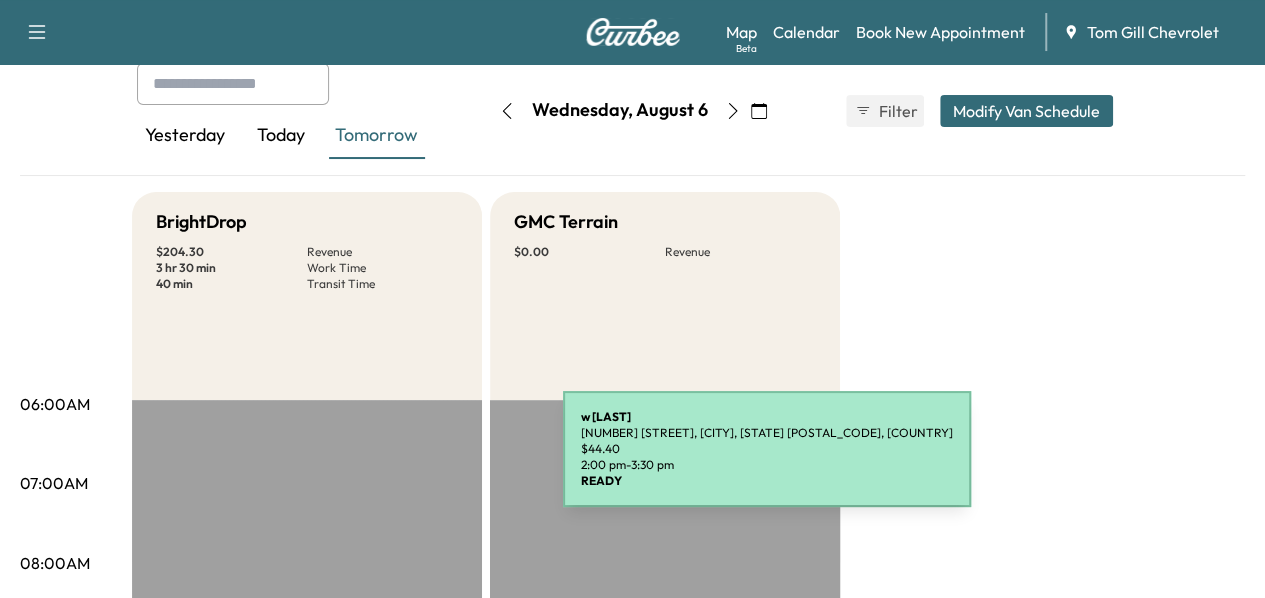 scroll, scrollTop: 0, scrollLeft: 0, axis: both 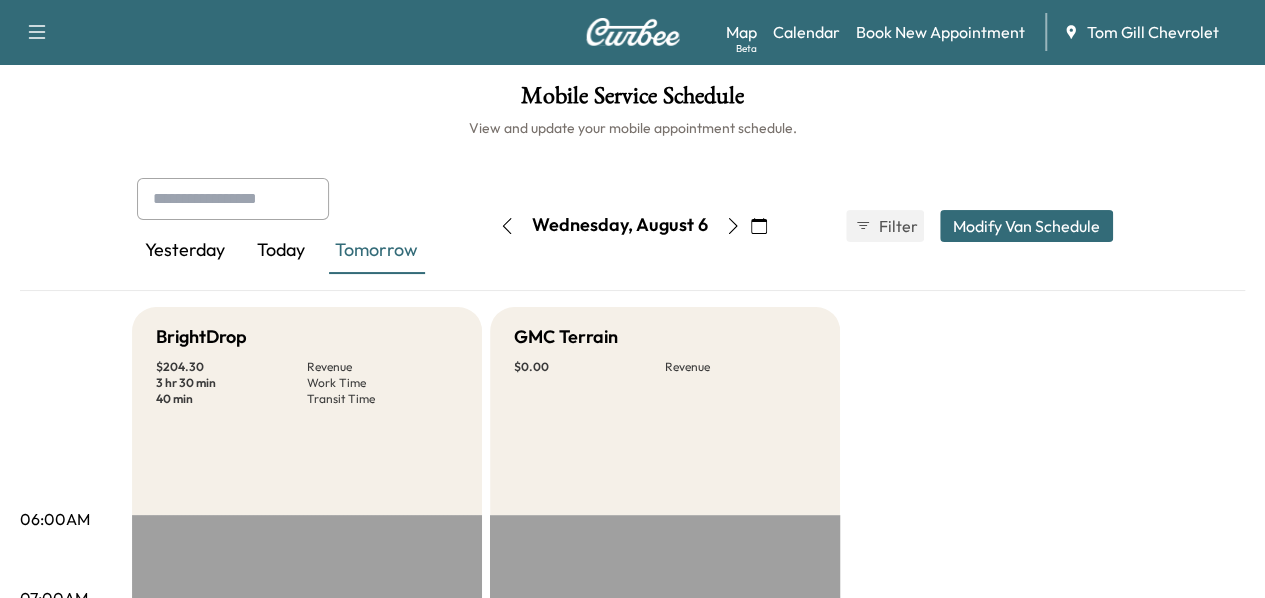 click on "Today" at bounding box center [281, 251] 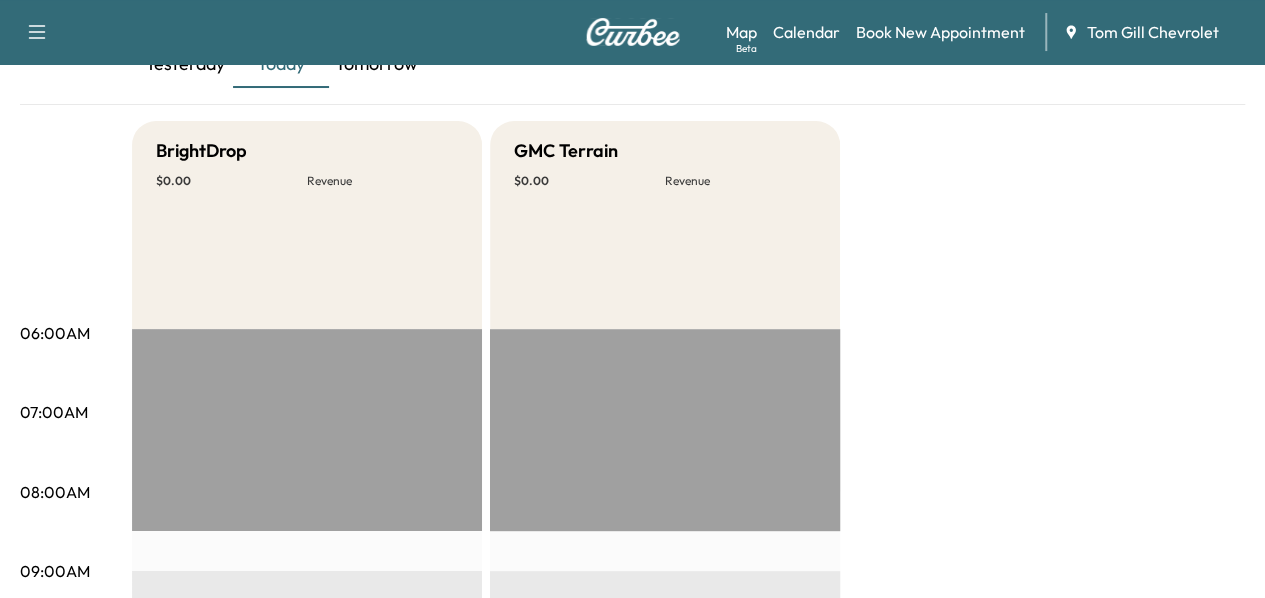scroll, scrollTop: 0, scrollLeft: 0, axis: both 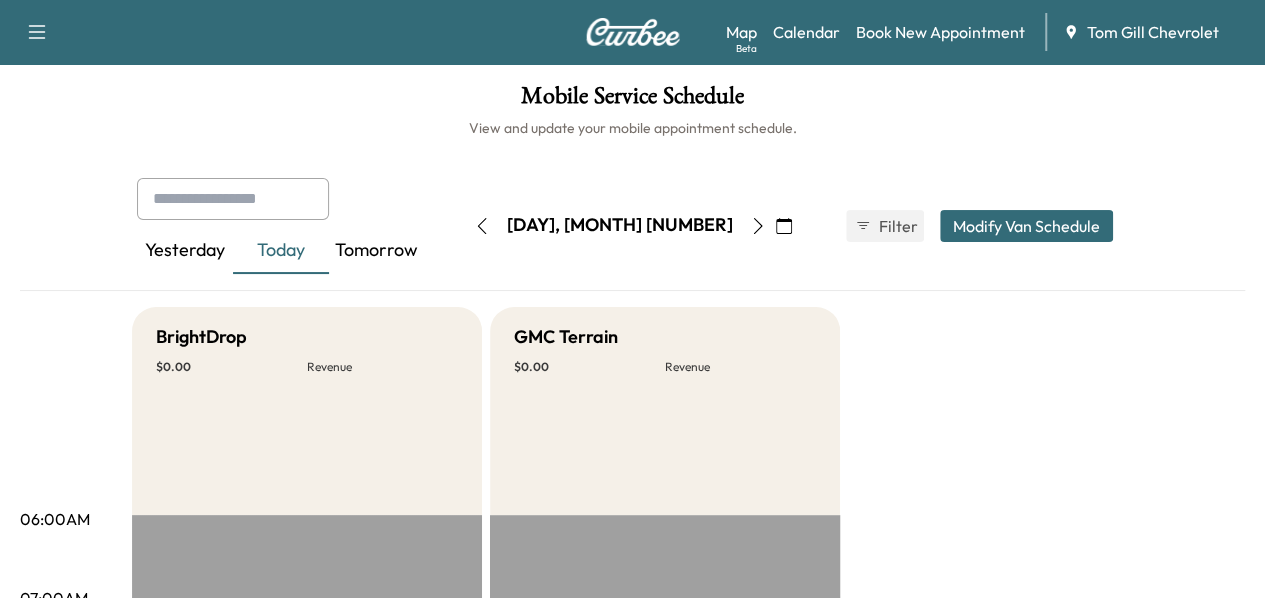 click on "Today" at bounding box center (281, 251) 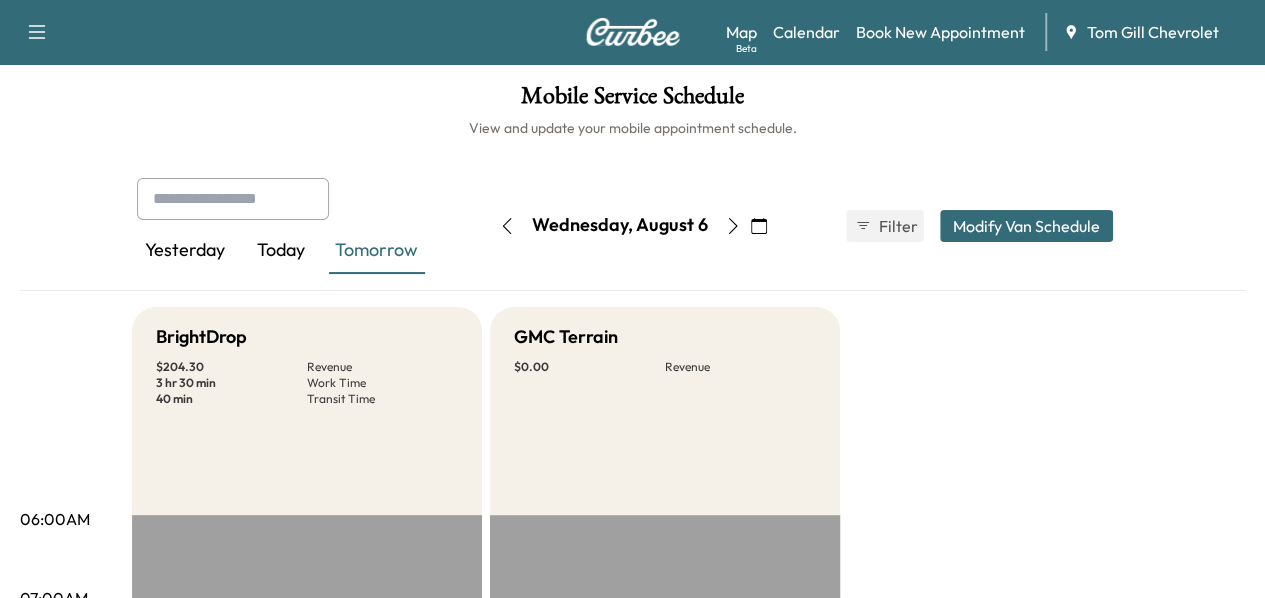 click on "Today" at bounding box center [281, 251] 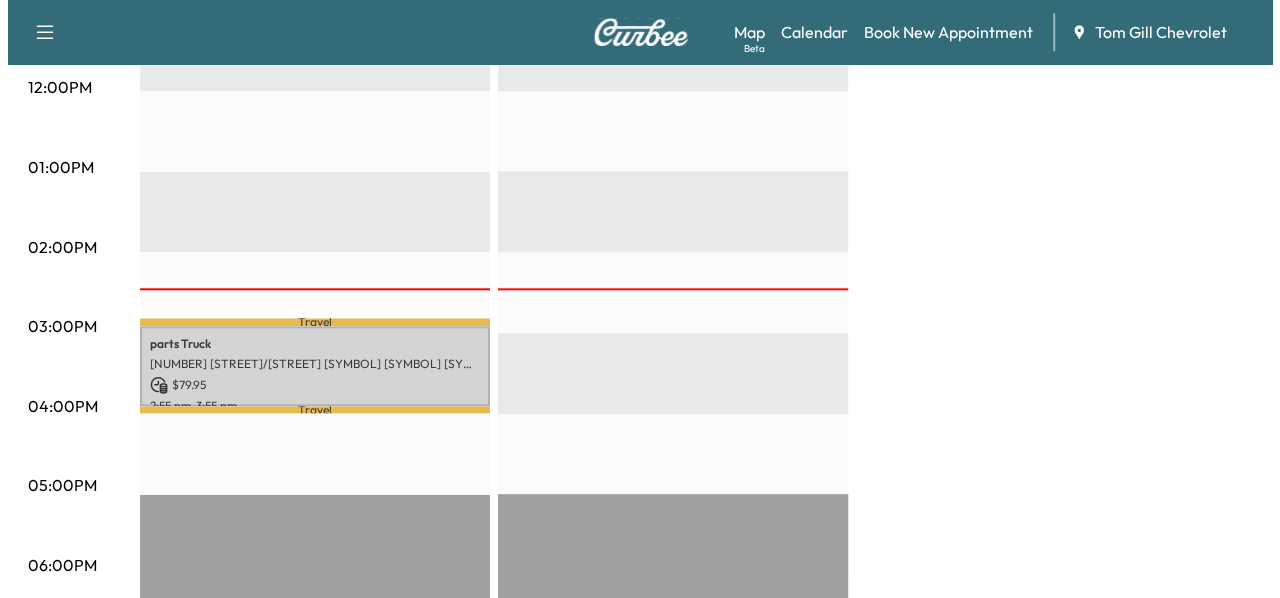 scroll, scrollTop: 910, scrollLeft: 0, axis: vertical 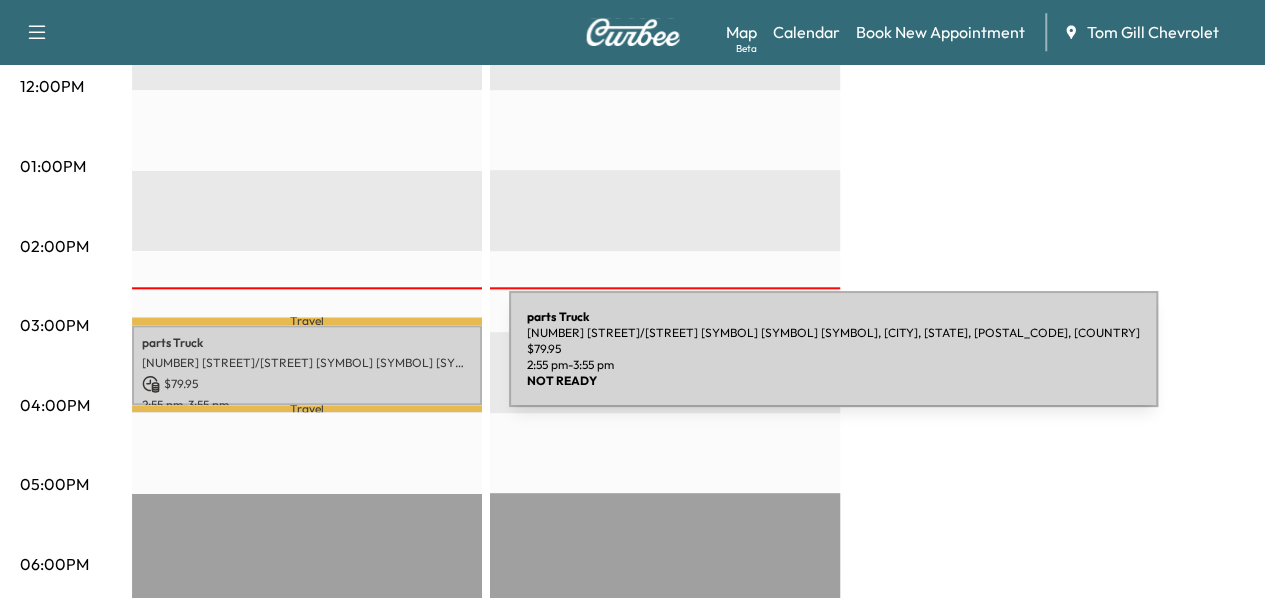click on "$ 79.95" at bounding box center (307, 384) 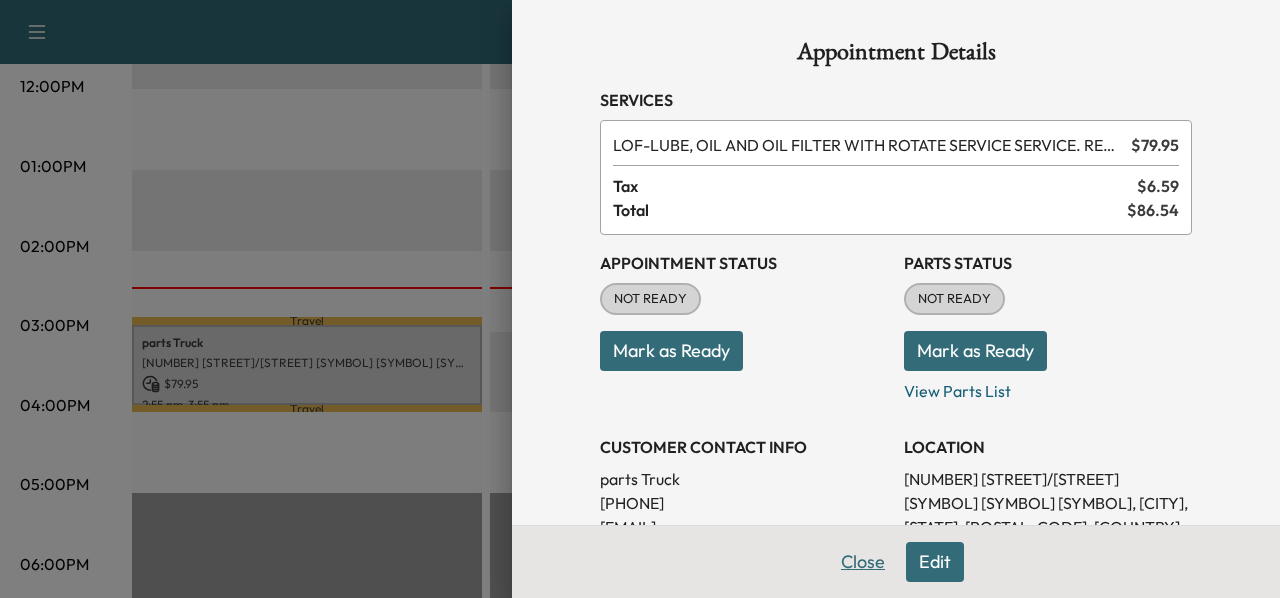 click on "Close" at bounding box center (863, 562) 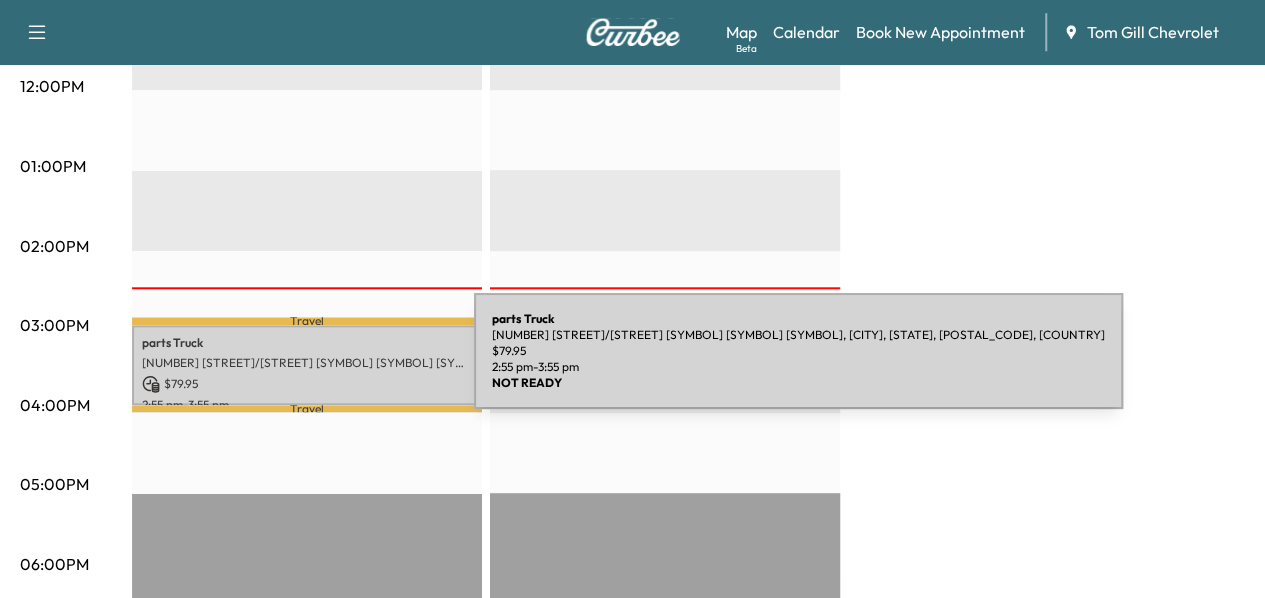 click on "parts Truck [NUMBER] [STREET]/[STREET] [SYMBOL] [SYMBOL] [SYMBOL], [CITY], [STATE], [POSTAL_CODE], [COUNTRY] [PRICE] [TIME] - [TIME]" at bounding box center [307, 365] 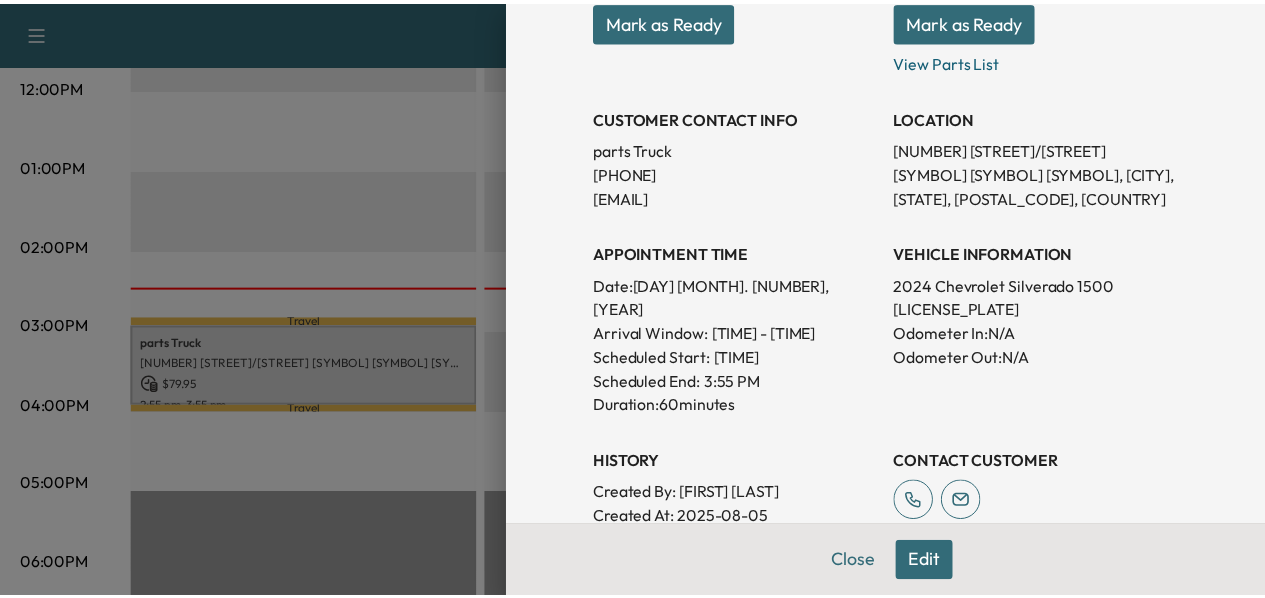 scroll, scrollTop: 0, scrollLeft: 0, axis: both 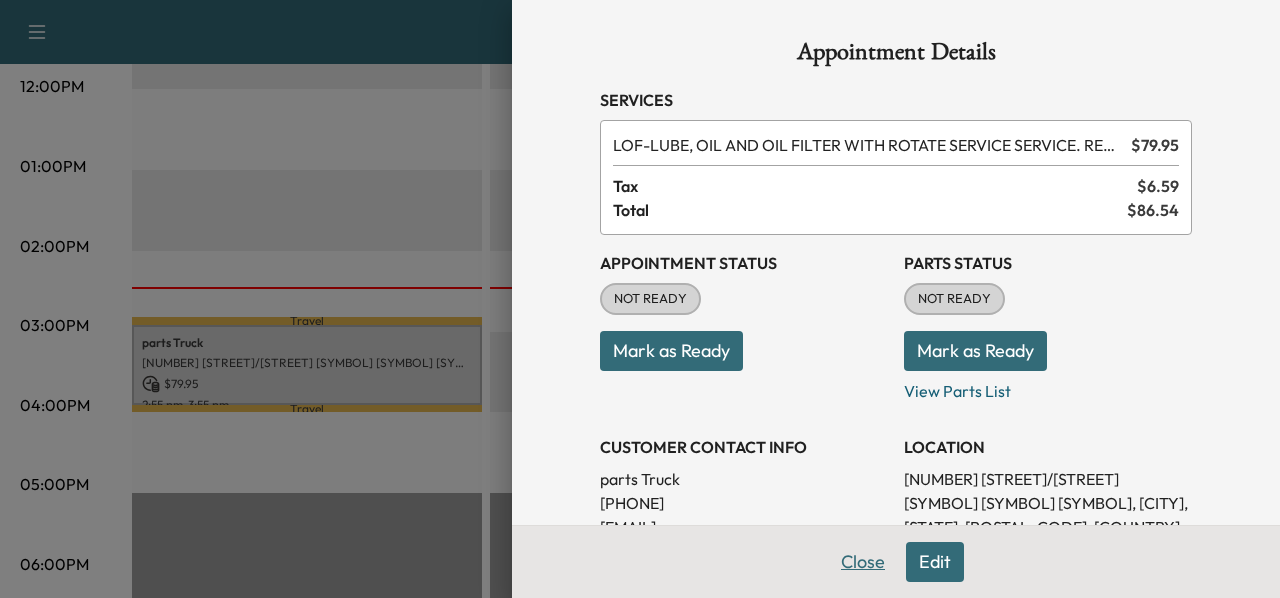 click on "Close" at bounding box center (863, 562) 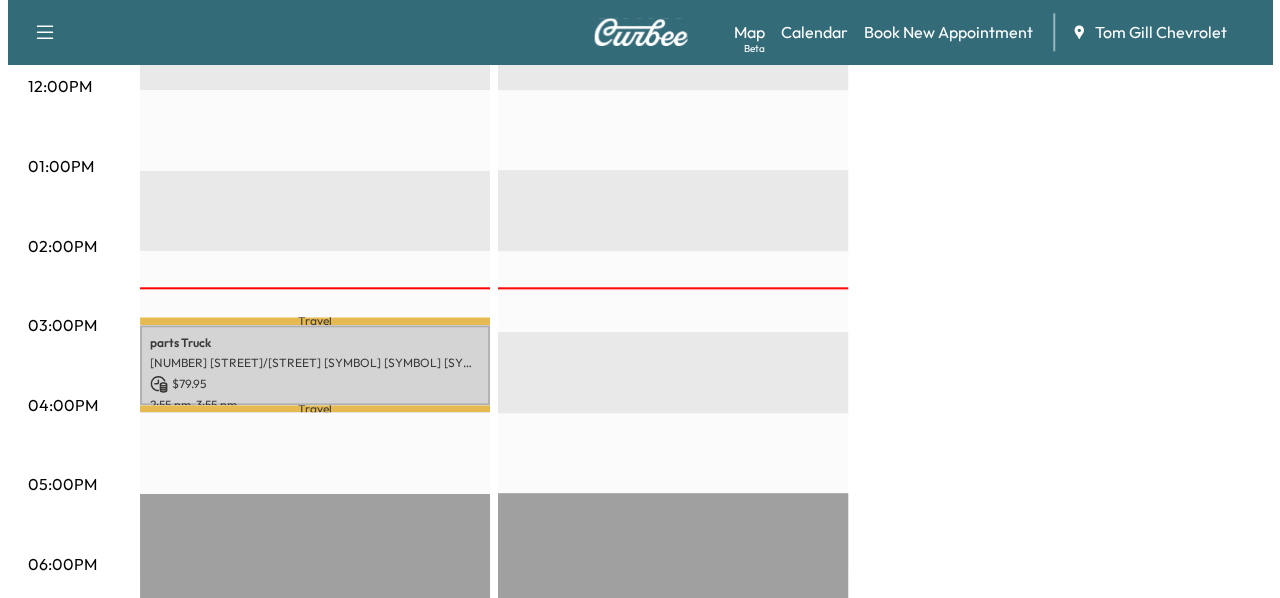 scroll, scrollTop: 898, scrollLeft: 0, axis: vertical 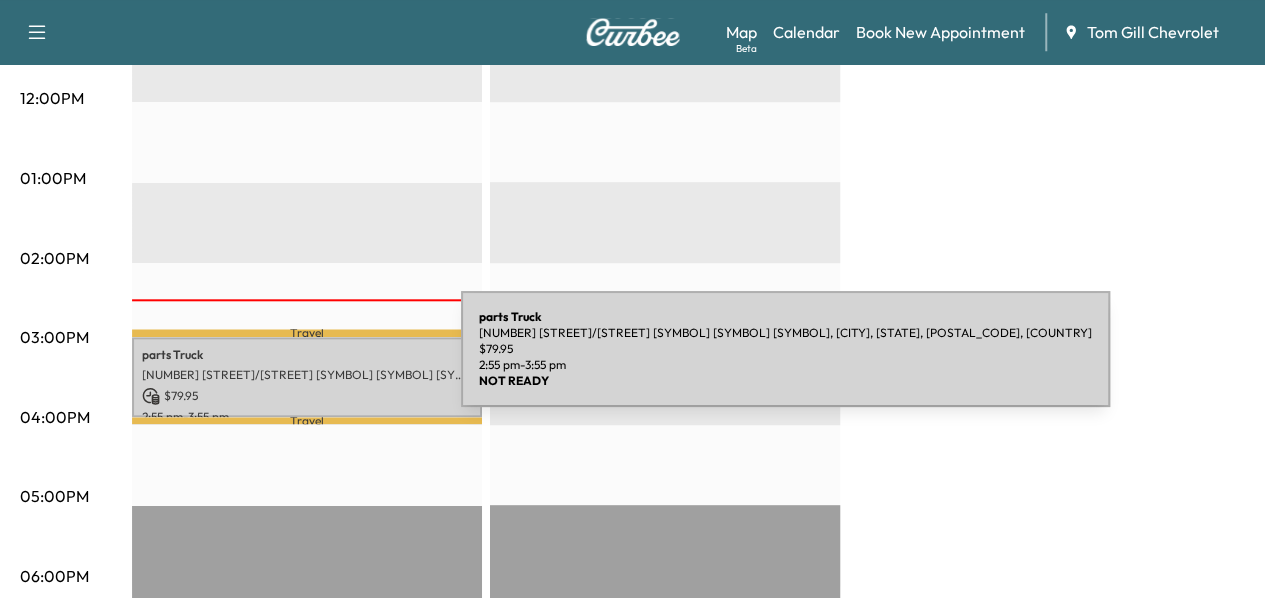 click on "parts   Truck" at bounding box center (307, 355) 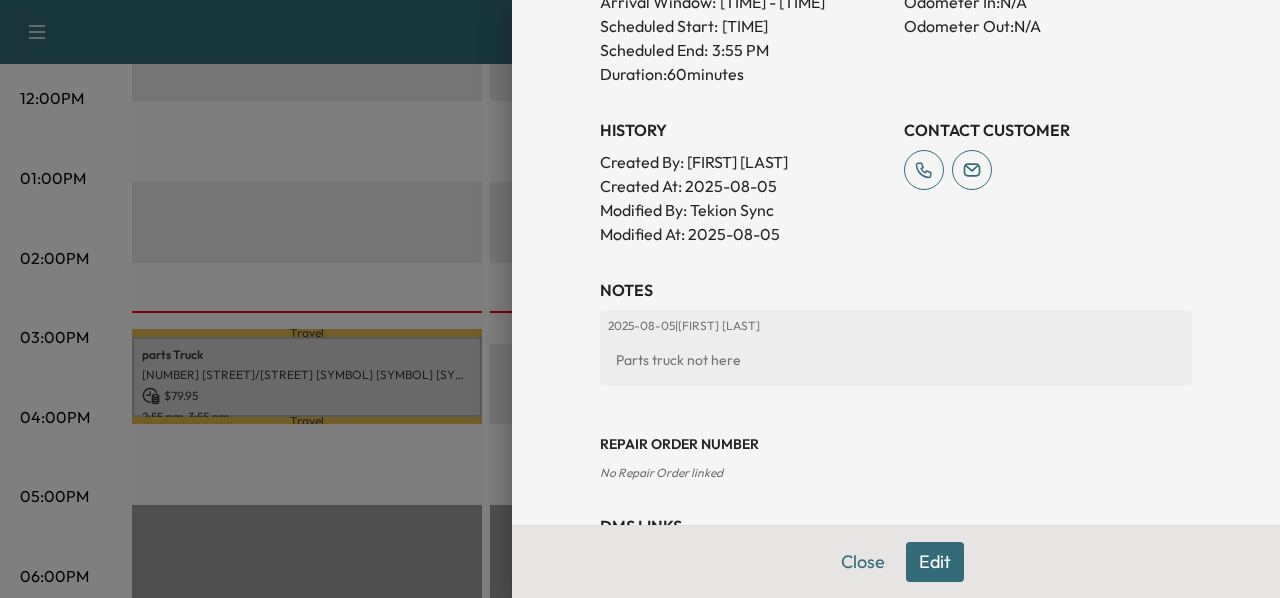 scroll, scrollTop: 724, scrollLeft: 0, axis: vertical 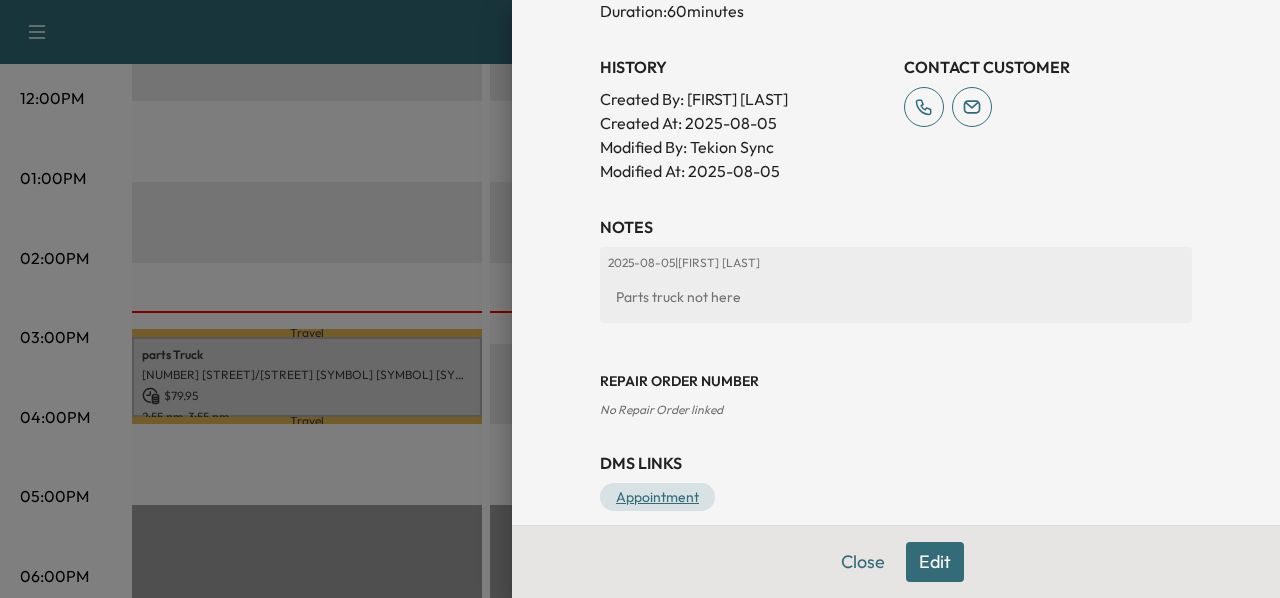 click on "Appointment" at bounding box center (657, 497) 